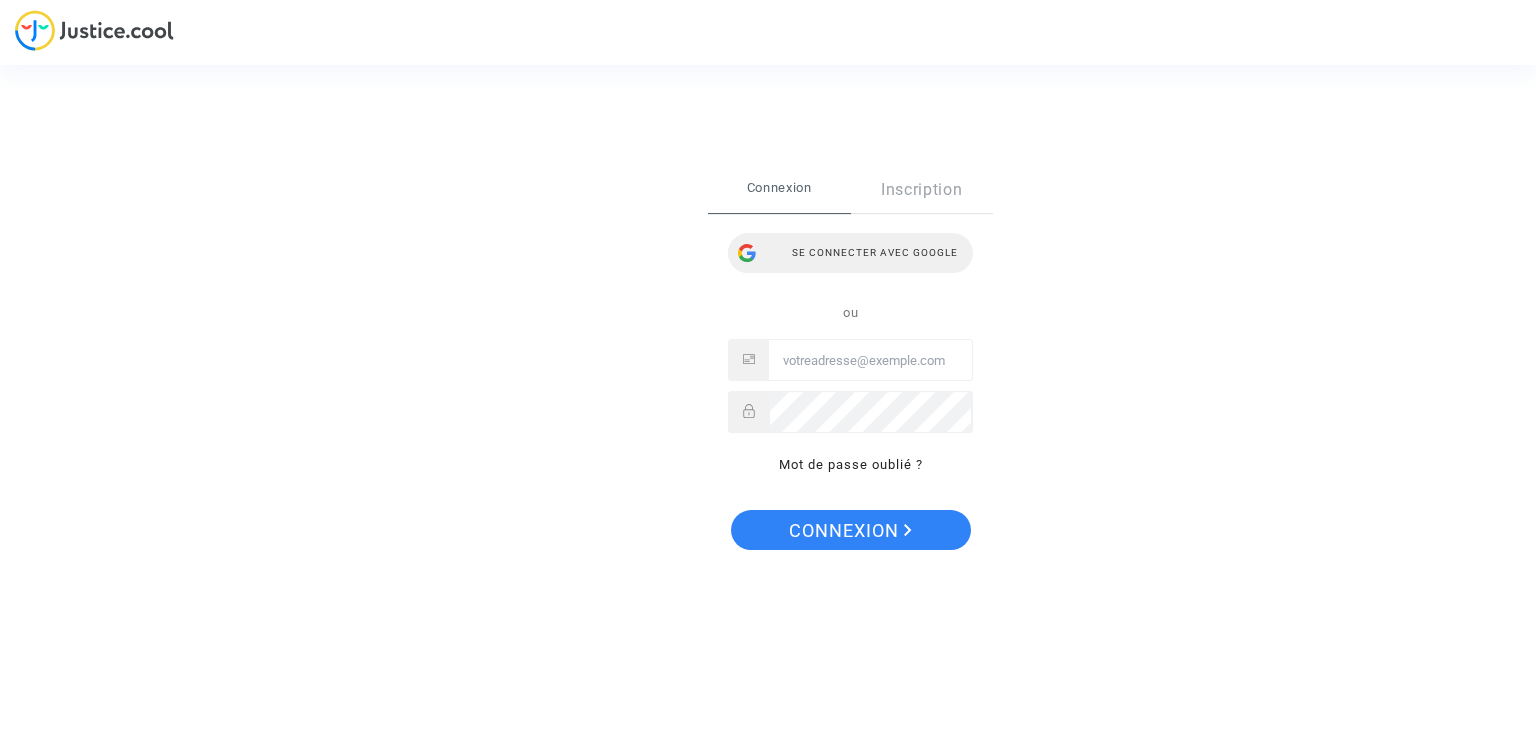 scroll, scrollTop: 0, scrollLeft: 0, axis: both 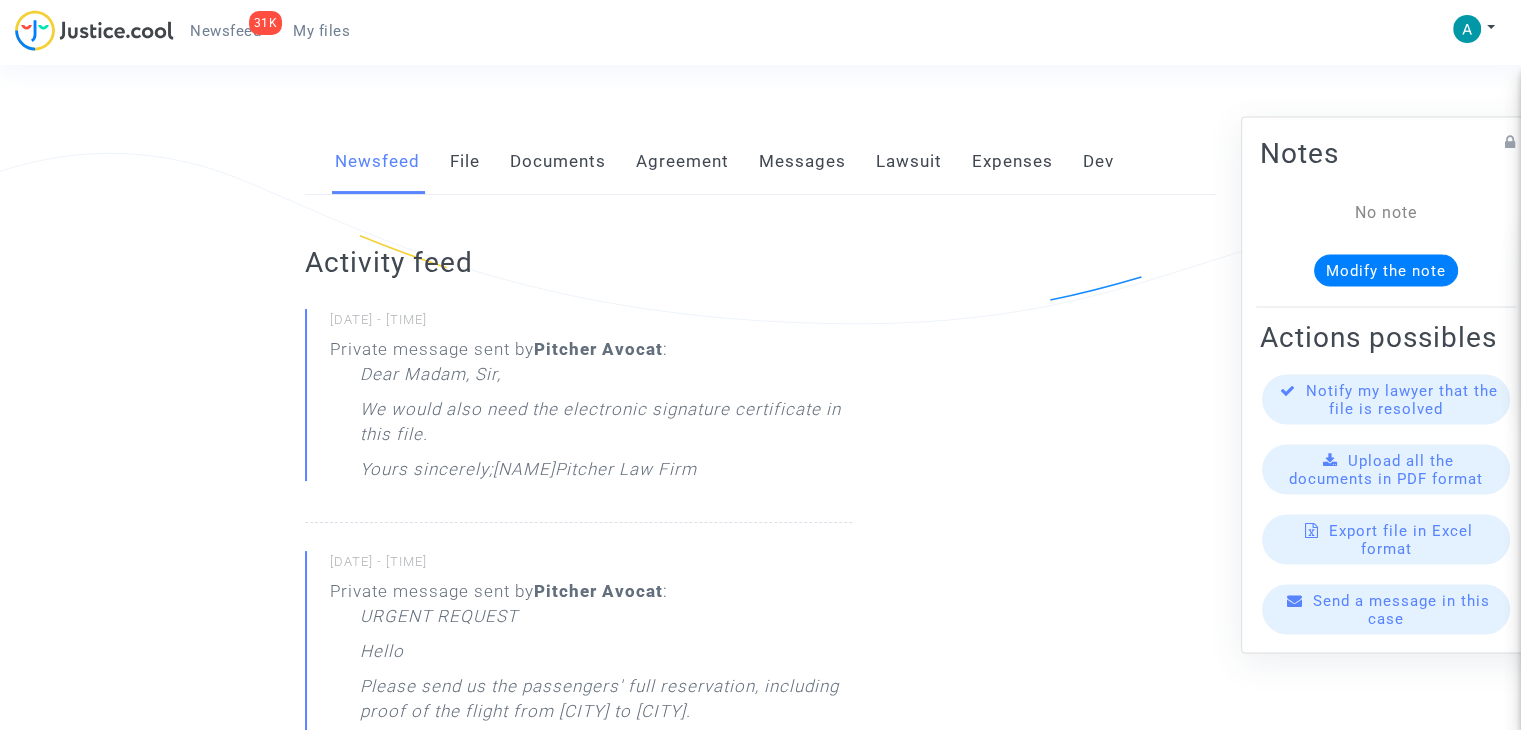 click on "Documents" 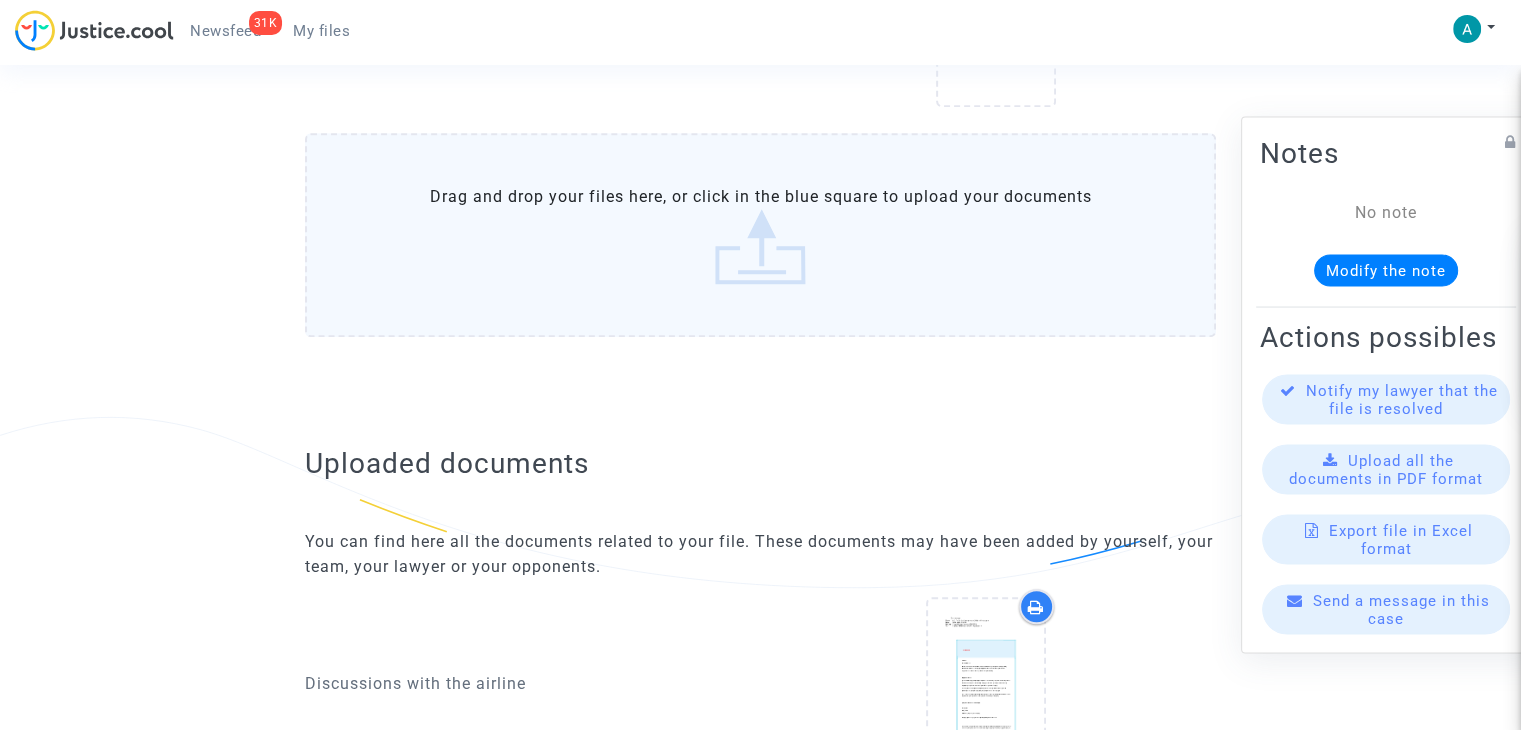scroll, scrollTop: 1800, scrollLeft: 0, axis: vertical 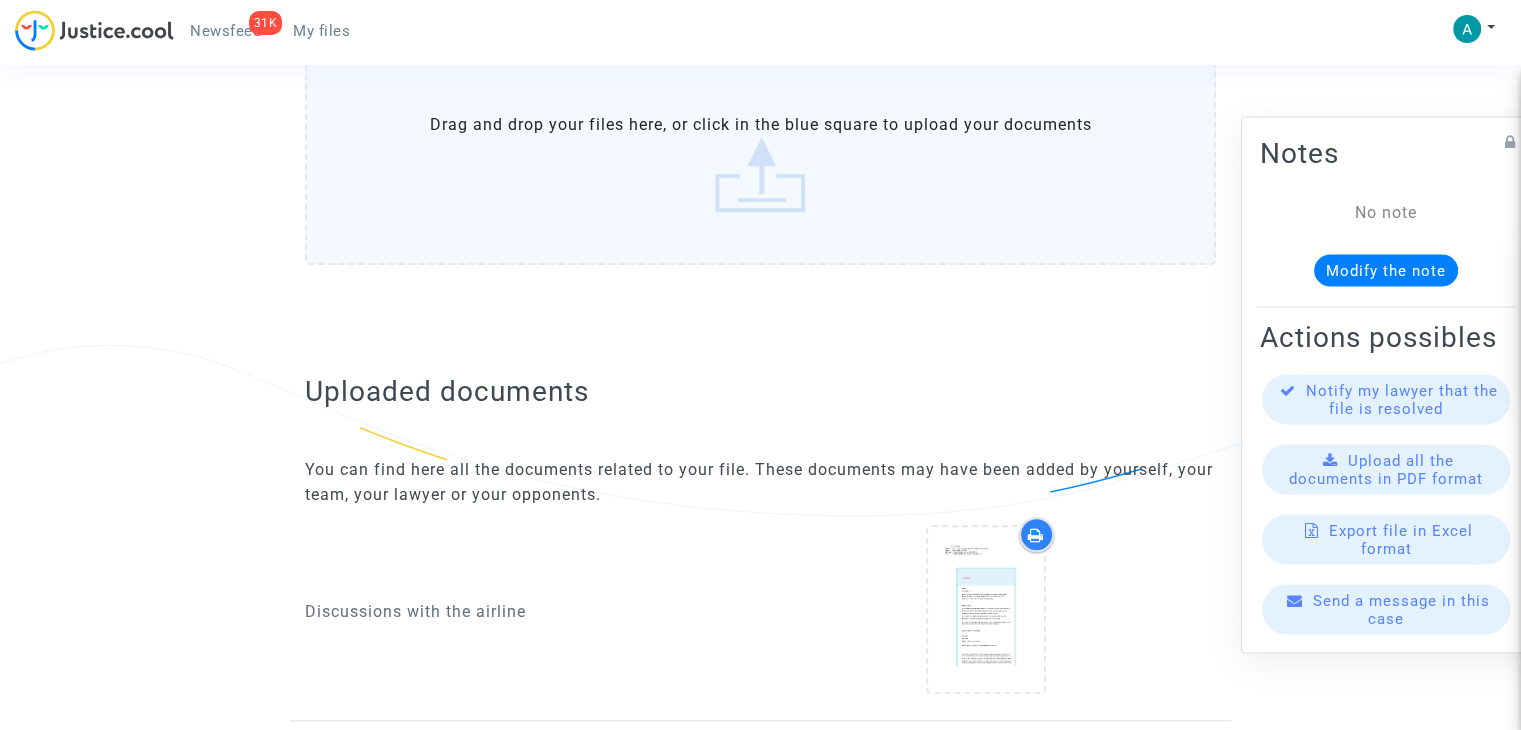 click on "Drag and drop your files here, or click in the blue square to upload your documents" 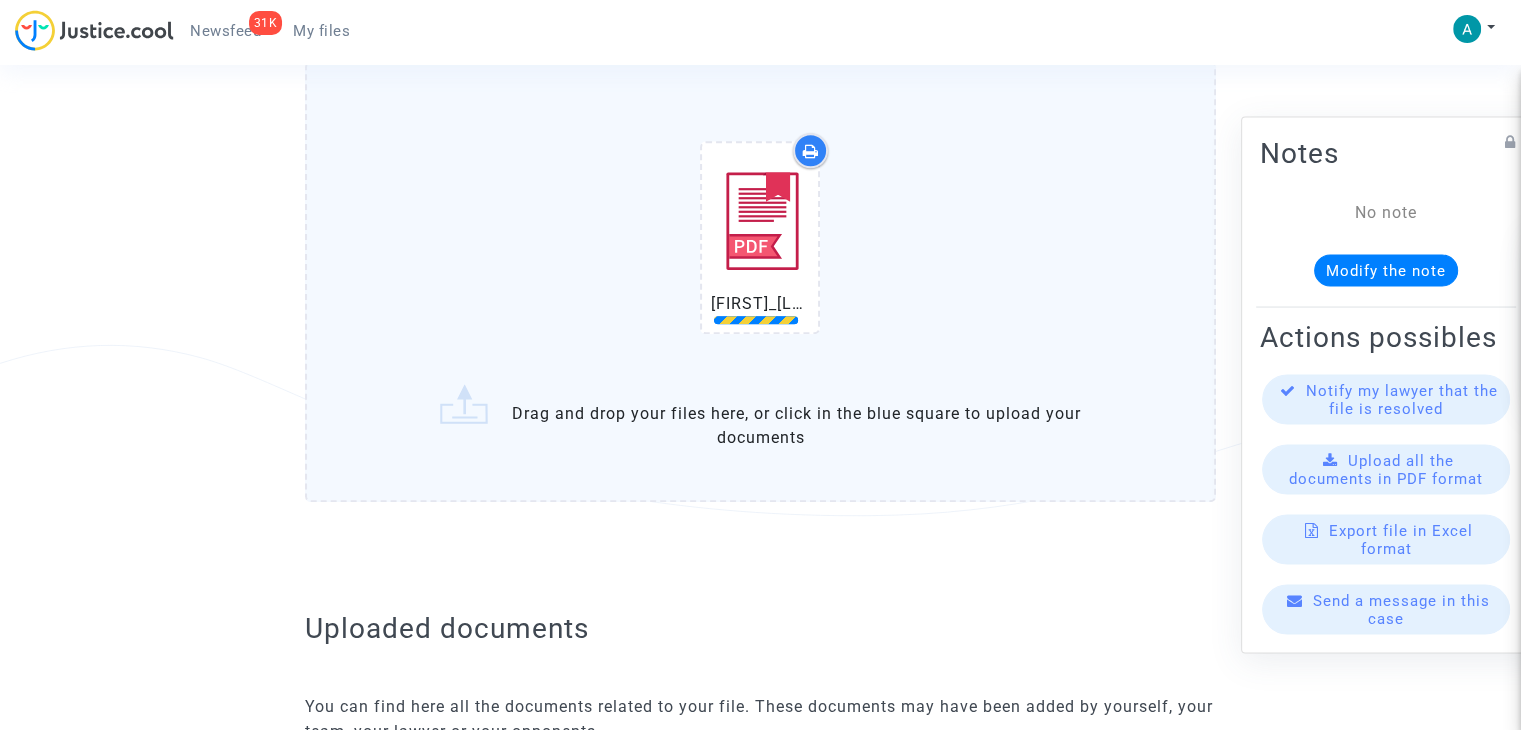 drag, startPoint x: 876, startPoint y: 340, endPoint x: 928, endPoint y: 265, distance: 91.26335 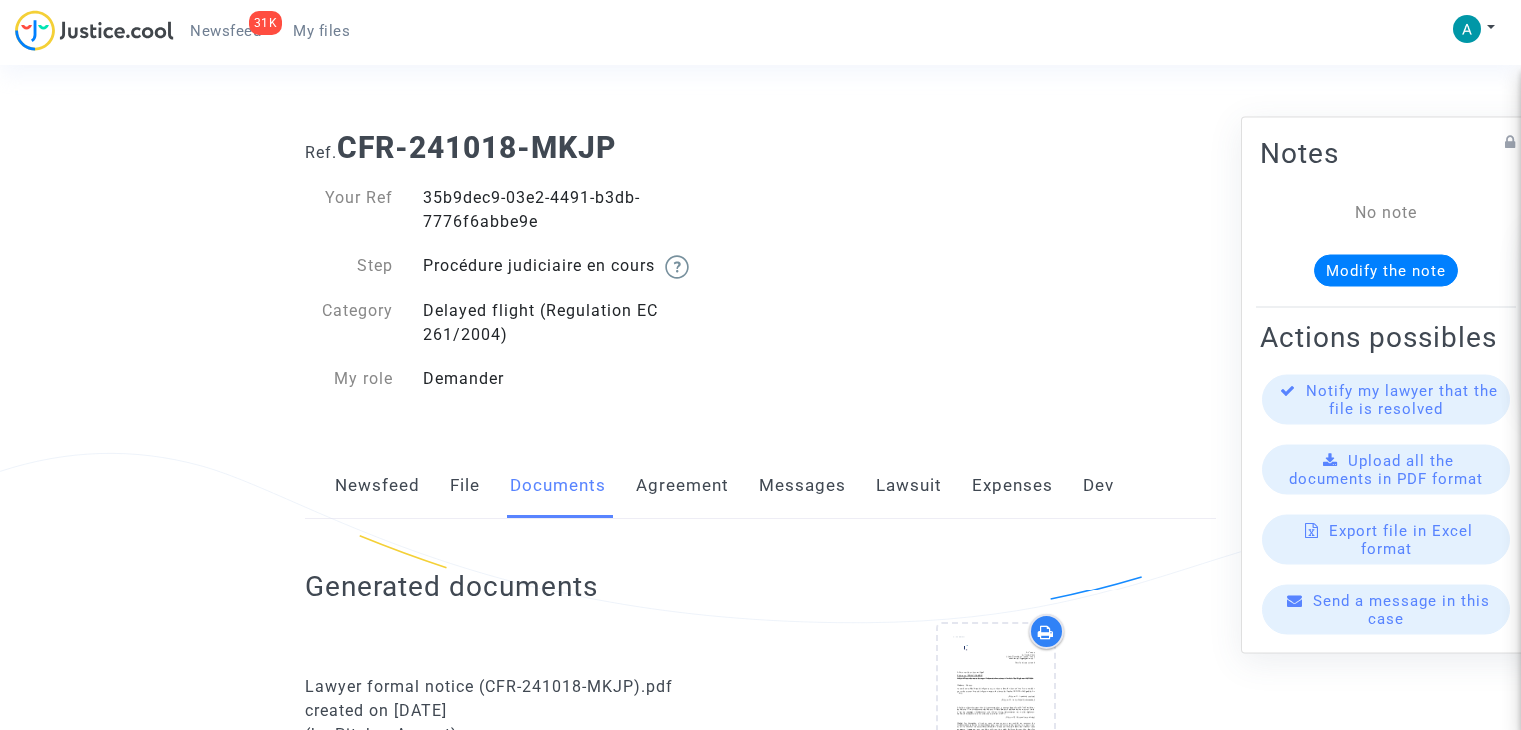 scroll, scrollTop: 1800, scrollLeft: 0, axis: vertical 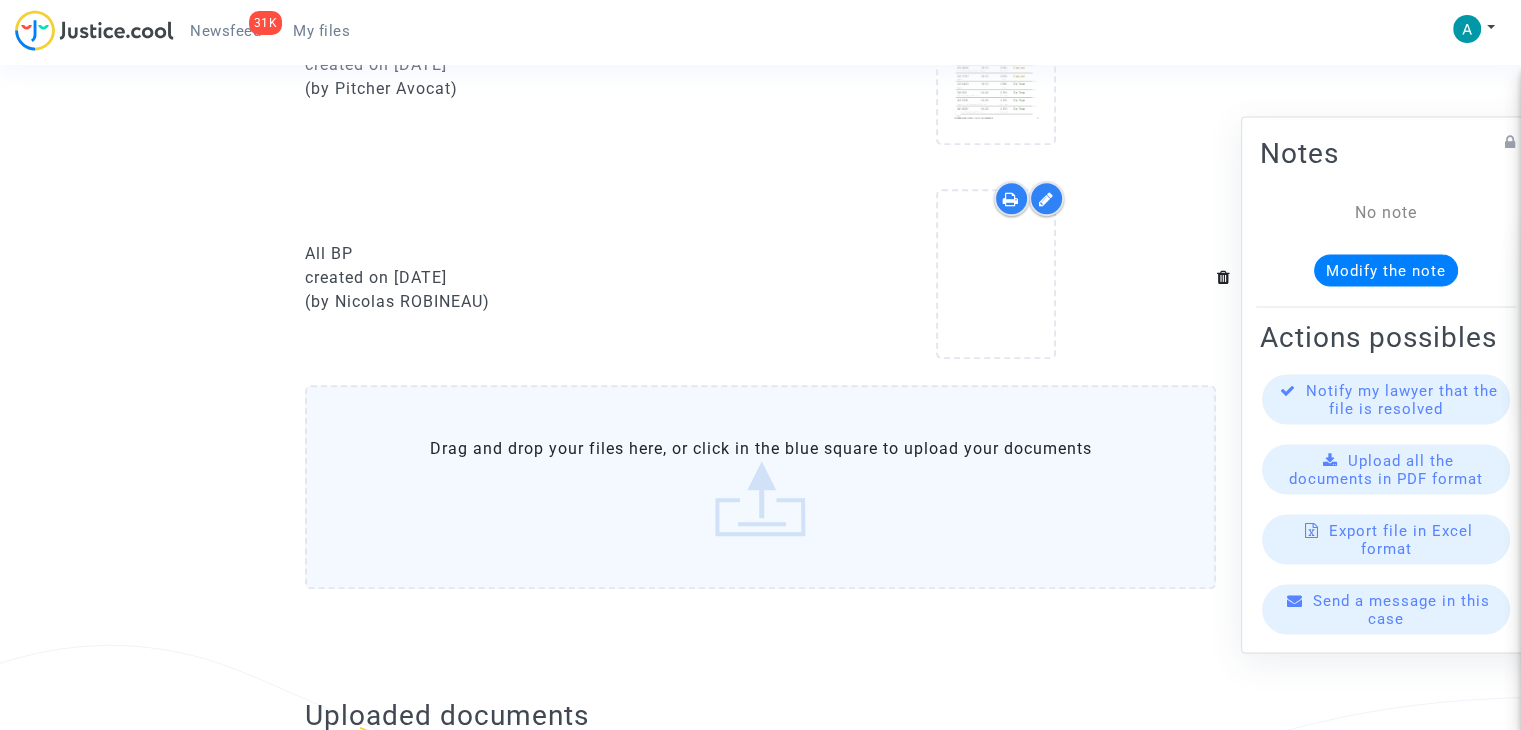 click on "Drag and drop your files here, or click in the blue square to upload your documents" 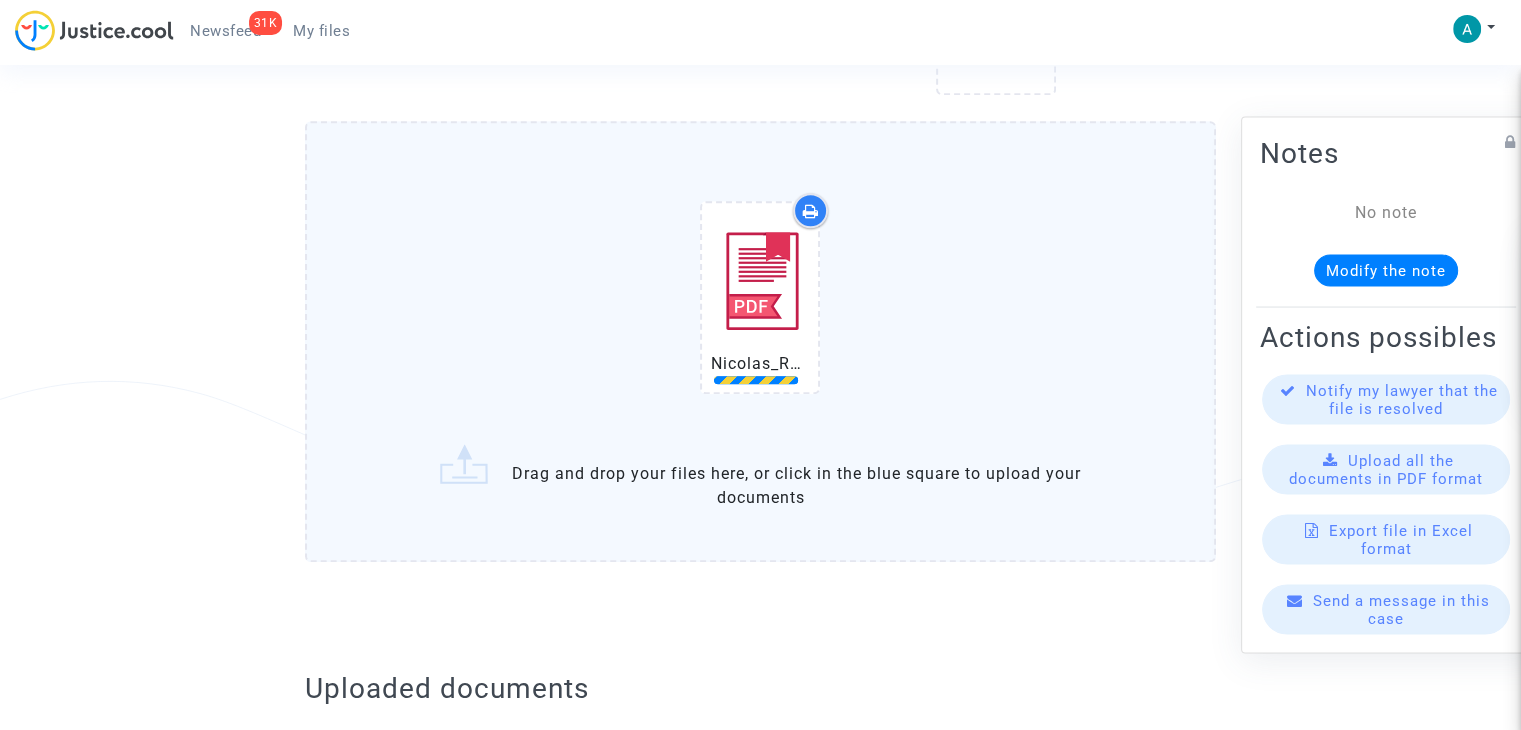 scroll, scrollTop: 1800, scrollLeft: 0, axis: vertical 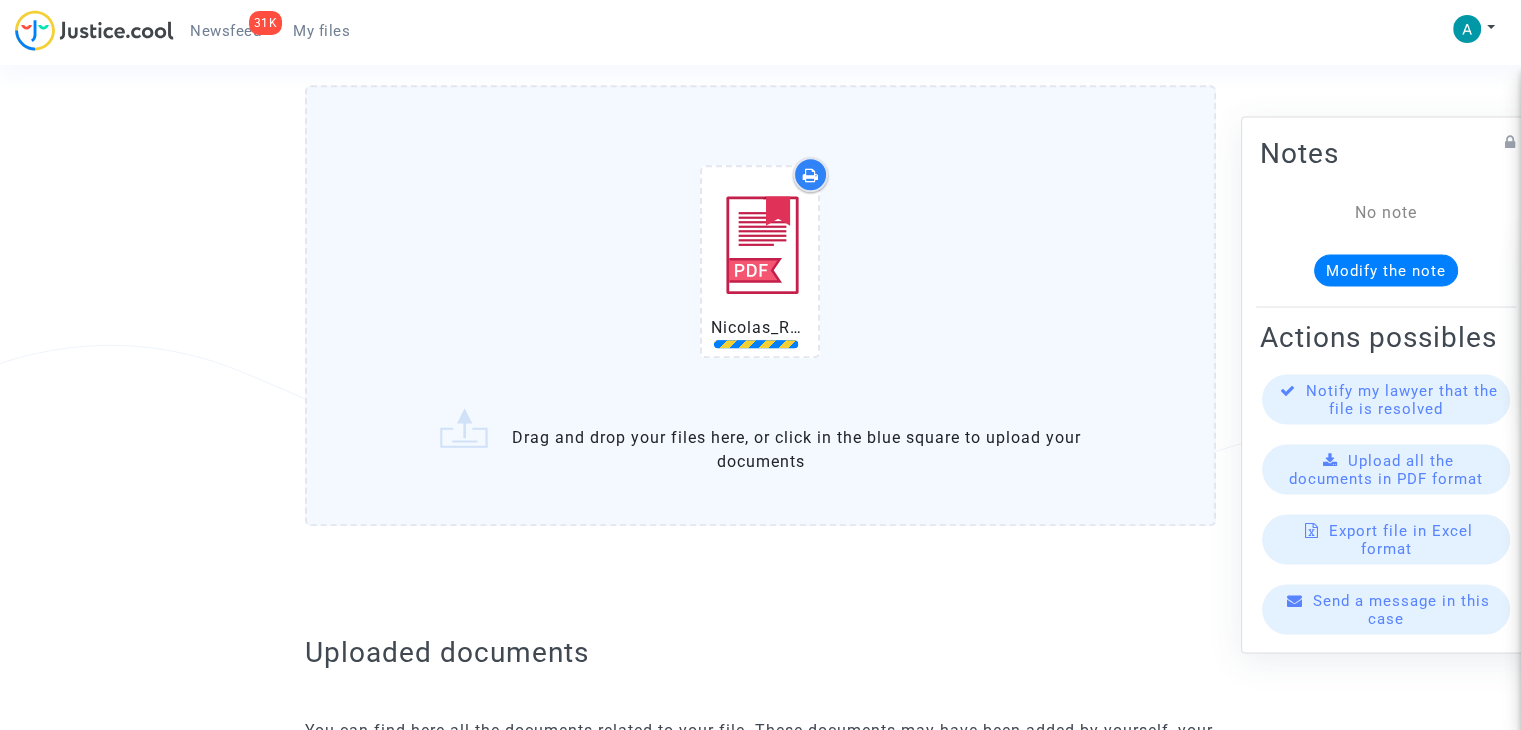 click on "Ref.  CFR-241018-MKJP  Your Ref   35b9dec9-03e2-4491-b3db-7776f6abbe9e  Step  Procédure judiciaire en cours      Category  Delayed flight (Regulation EC 261/2004)  My role  Demander   Newsfeed   File   Documents   Agreement   Messages   Lawsuit   Expenses   Dev  Generated documents Lawyer formal notice (CFR-241018-MKJP).pdf  created on
[DATE] (by Pitcher Avocat)
Lawyer formal notice without attached documents (CFR-241018-MKJP).pdf  created on
[DATE] (by Pitcher Avocat)
Certificate of initial email sending (formal notice)  created on
[DATE] (by Pitcher Avocat)
Extrait Flightstats - Aéroport TLS le [DATE]  created on
[DATE] (by Pitcher Avocat)
Extrait Flightstats - Aéroport CDG le [DATE]  created on
[DATE] (by Pitcher Avocat)
All BP     Uploaded documents" 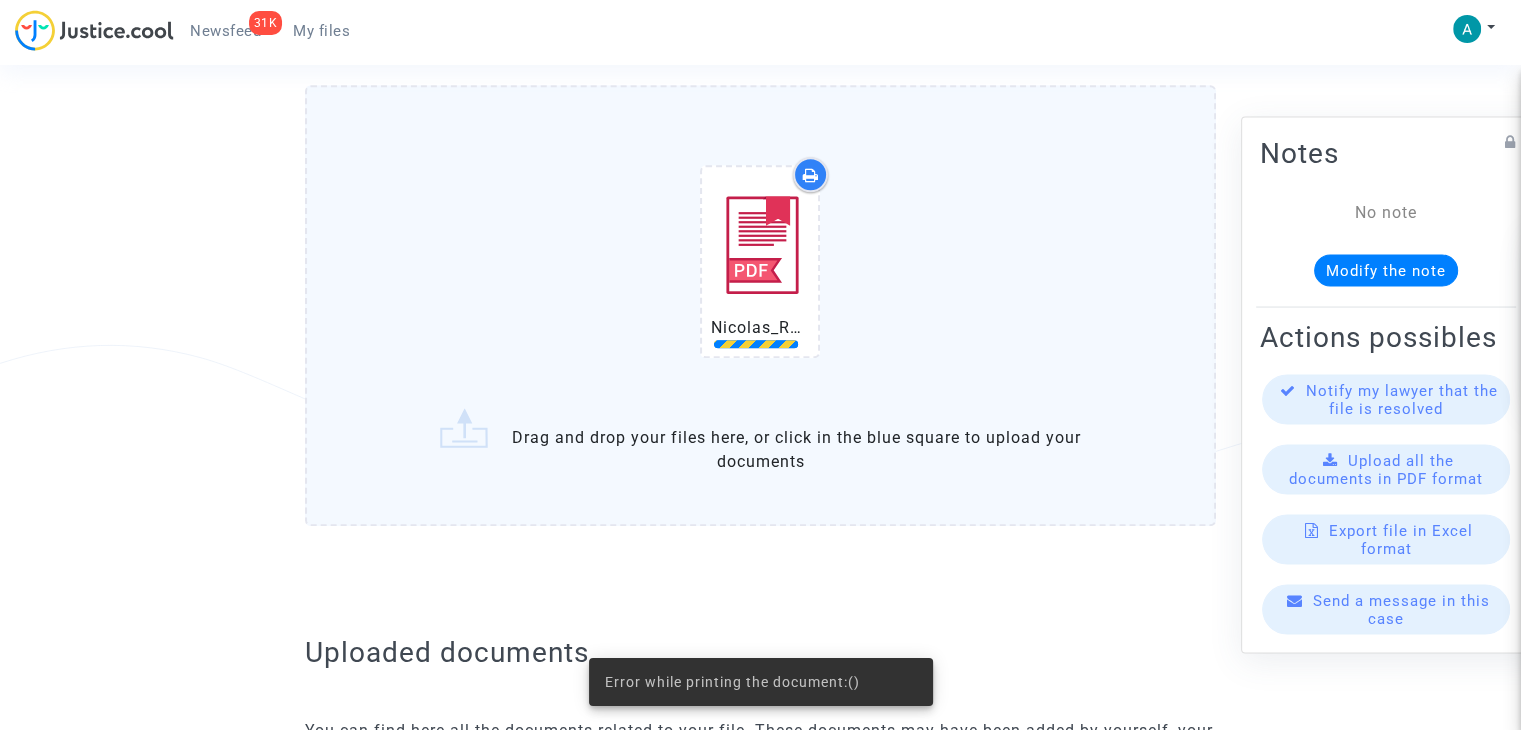 click on "Nicolas_ROBINEAU_signature_certificate_c28784cc.pdf" at bounding box center (760, 261) 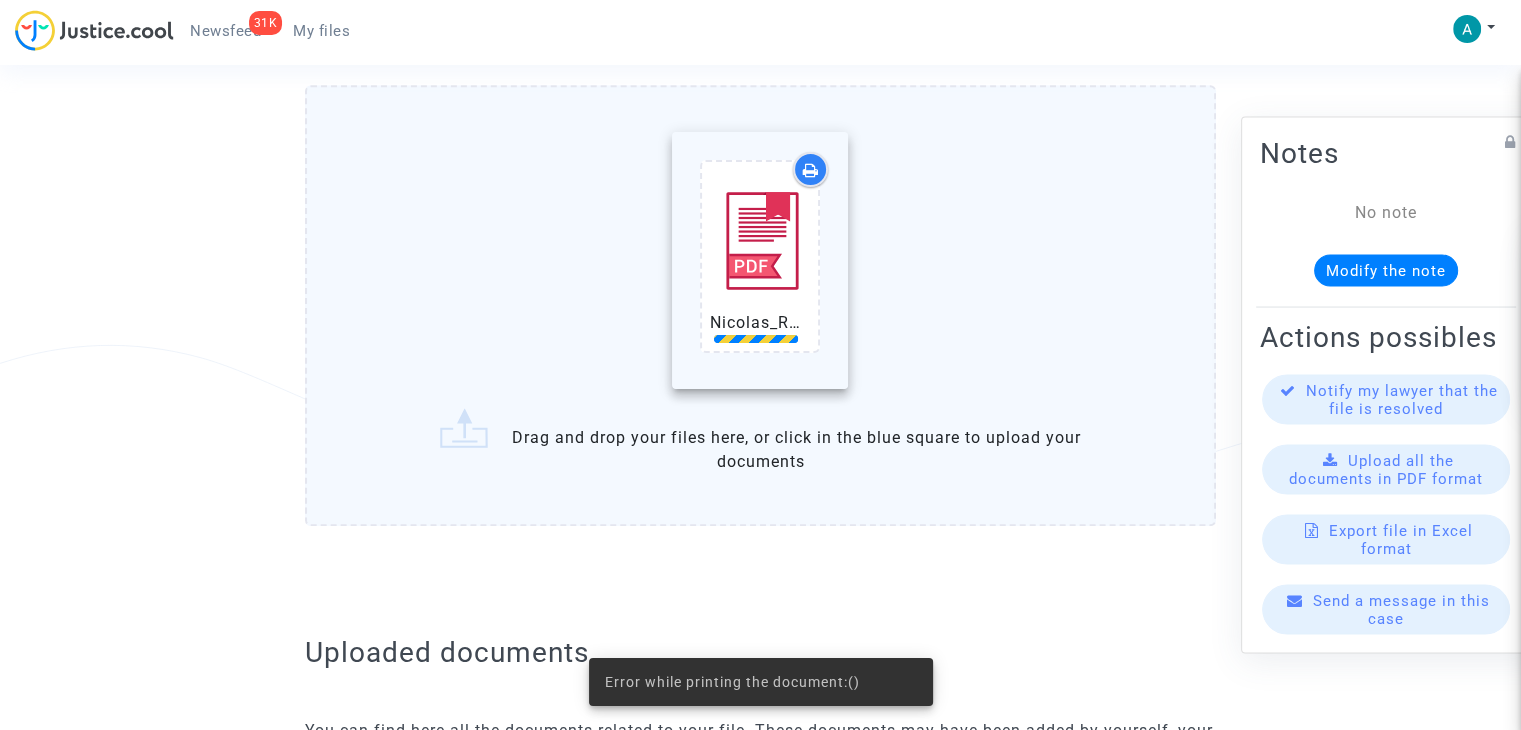 drag, startPoint x: 785, startPoint y: 273, endPoint x: 737, endPoint y: 330, distance: 74.518456 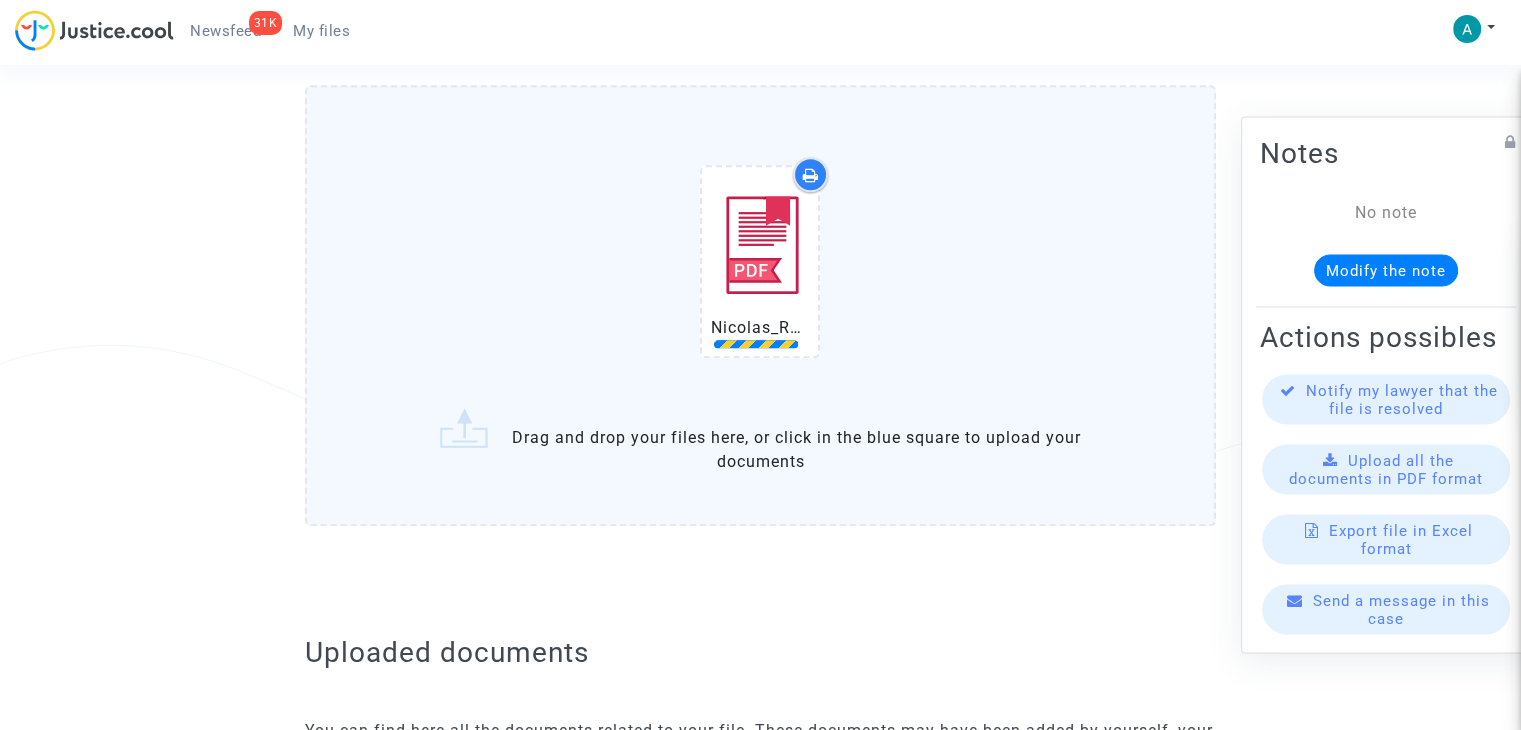 click on "Nicolas_ROBINEAU_signature_certificate_c28784cc.pdf" at bounding box center (760, 265) 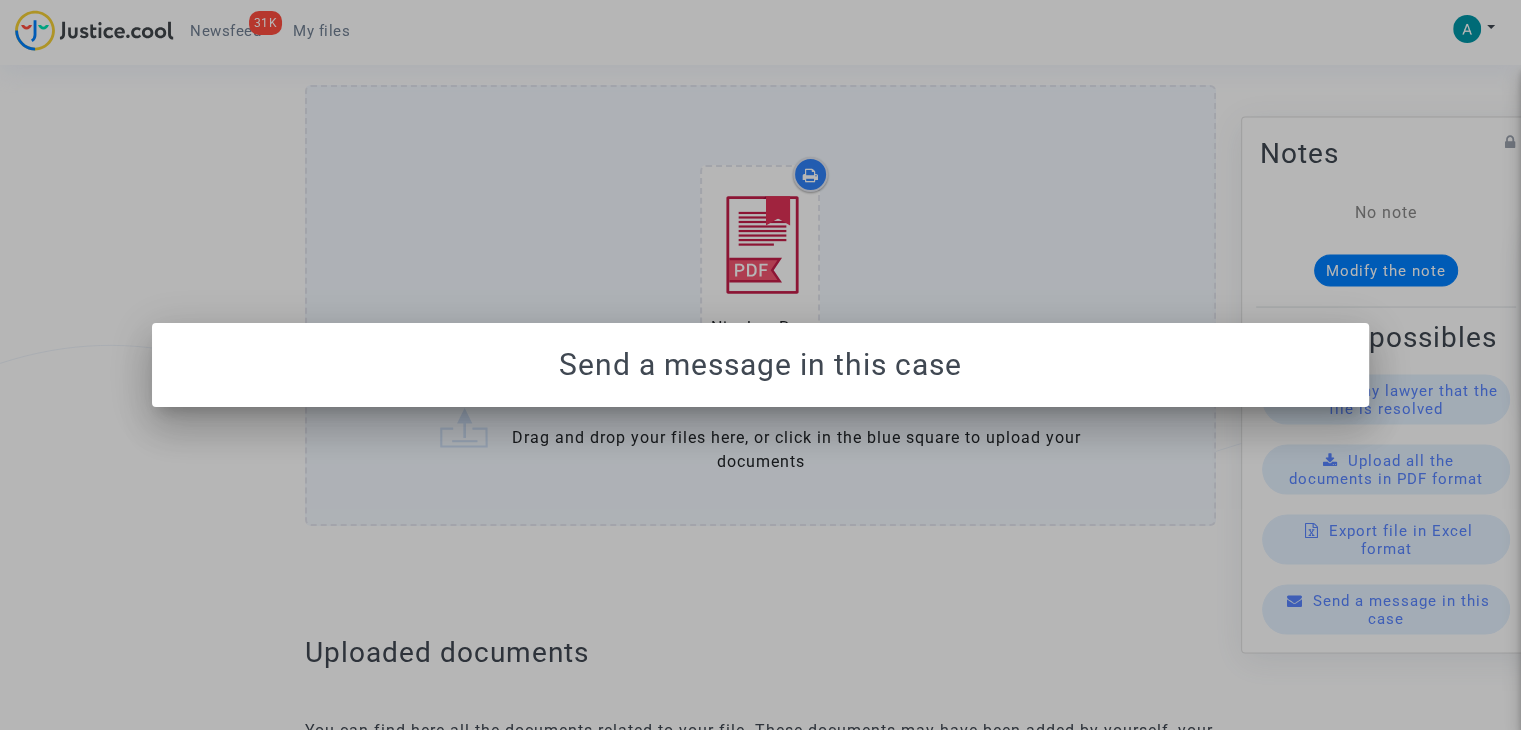 scroll, scrollTop: 0, scrollLeft: 0, axis: both 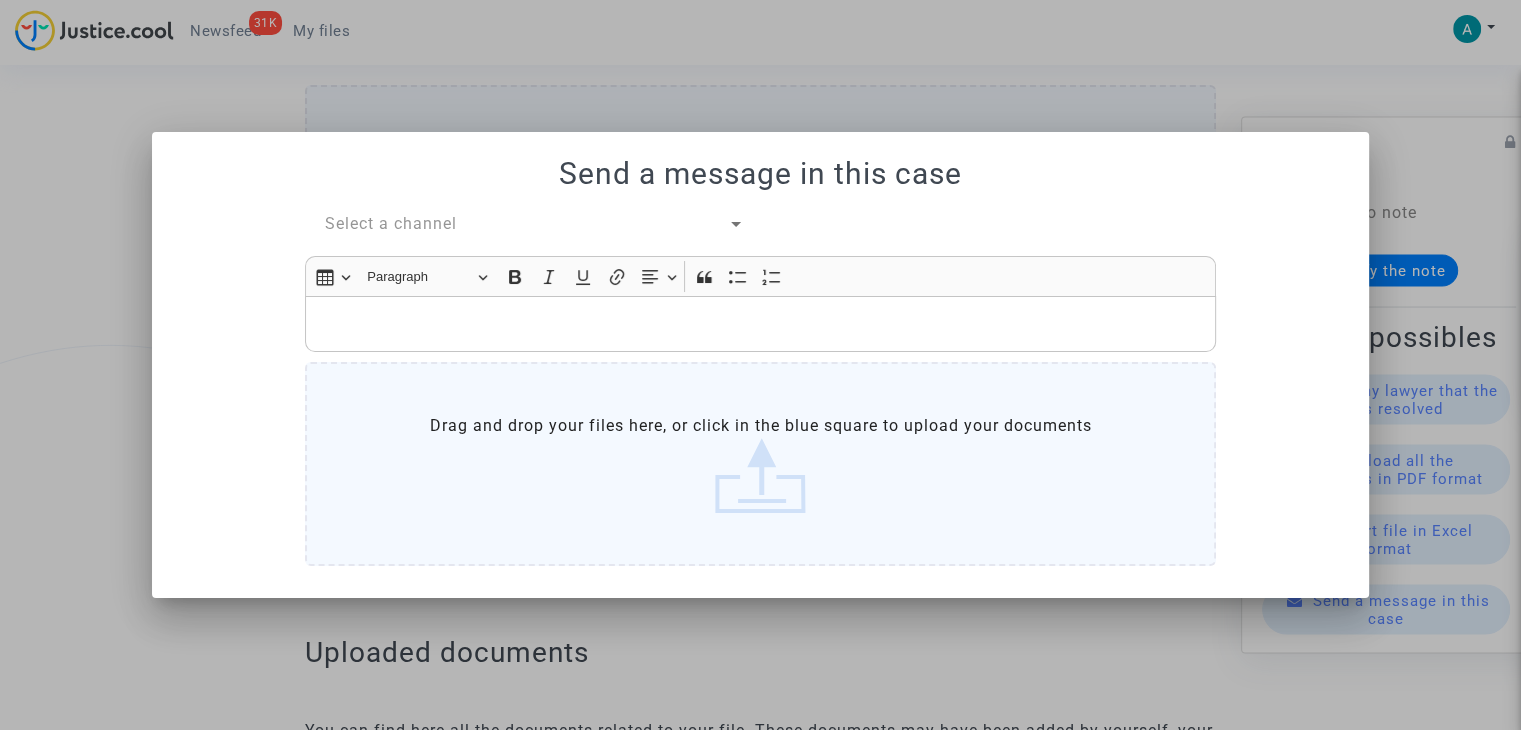 click on "Select a channel" at bounding box center [391, 223] 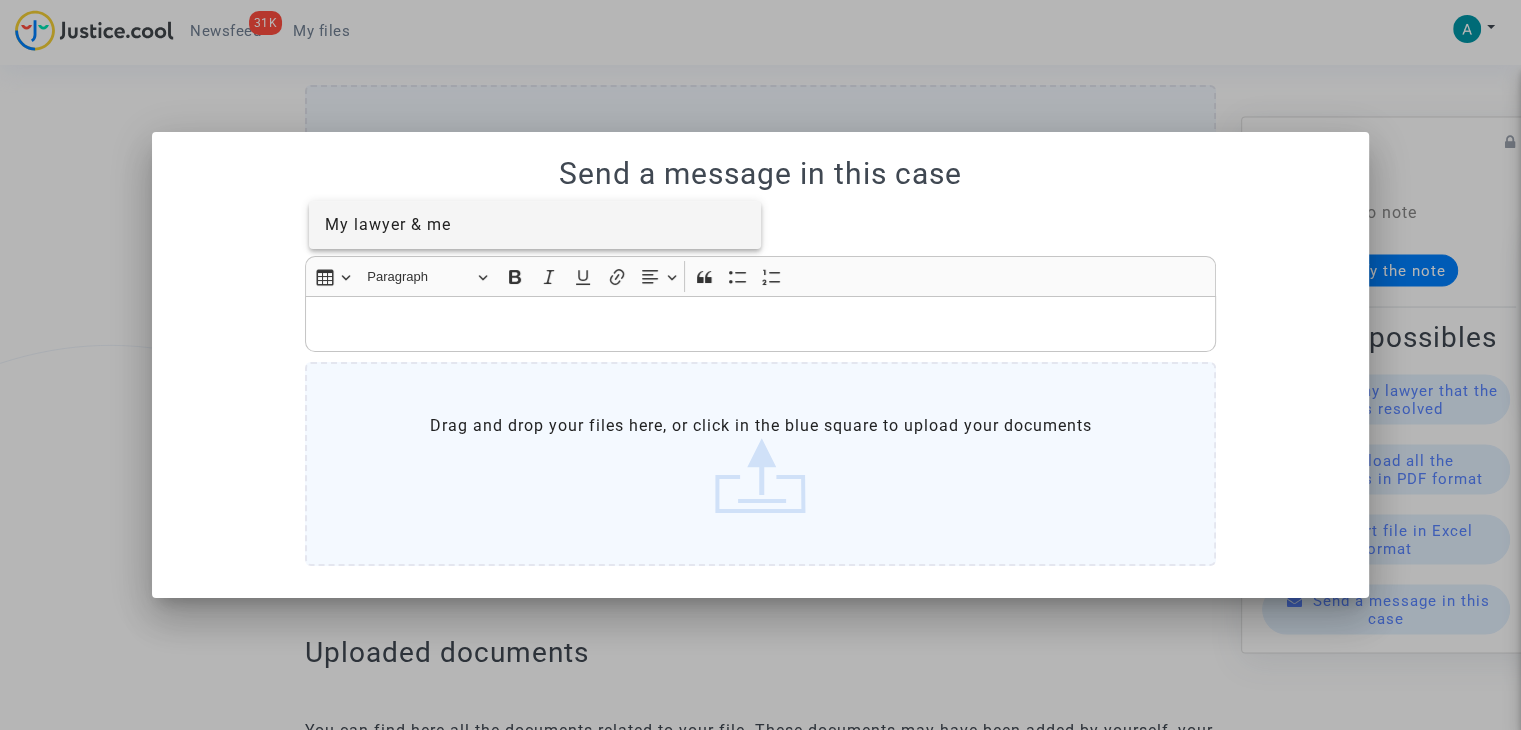 click on "My lawyer & me" at bounding box center [388, 224] 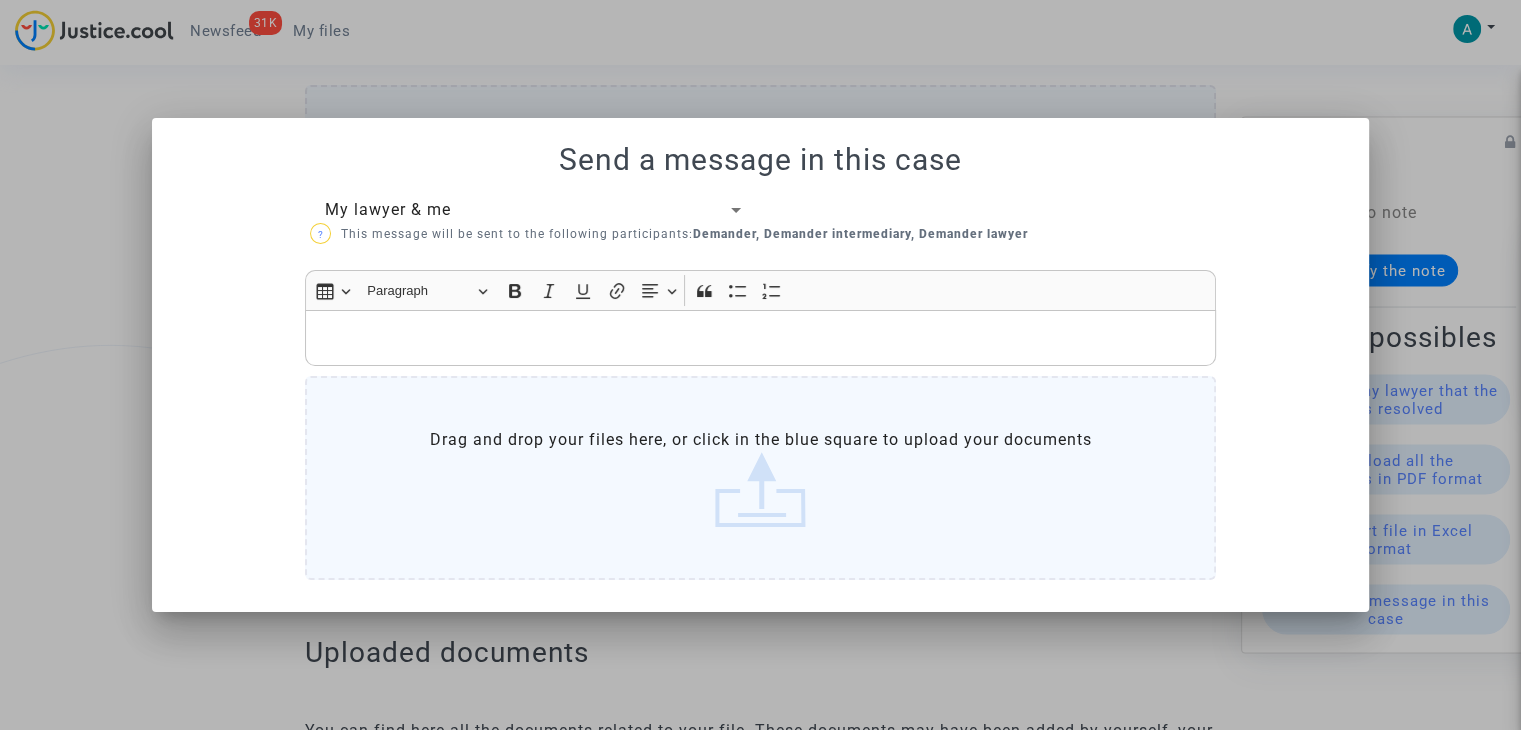 click on "Drag and drop your files here, or click in the blue square to upload your documents" 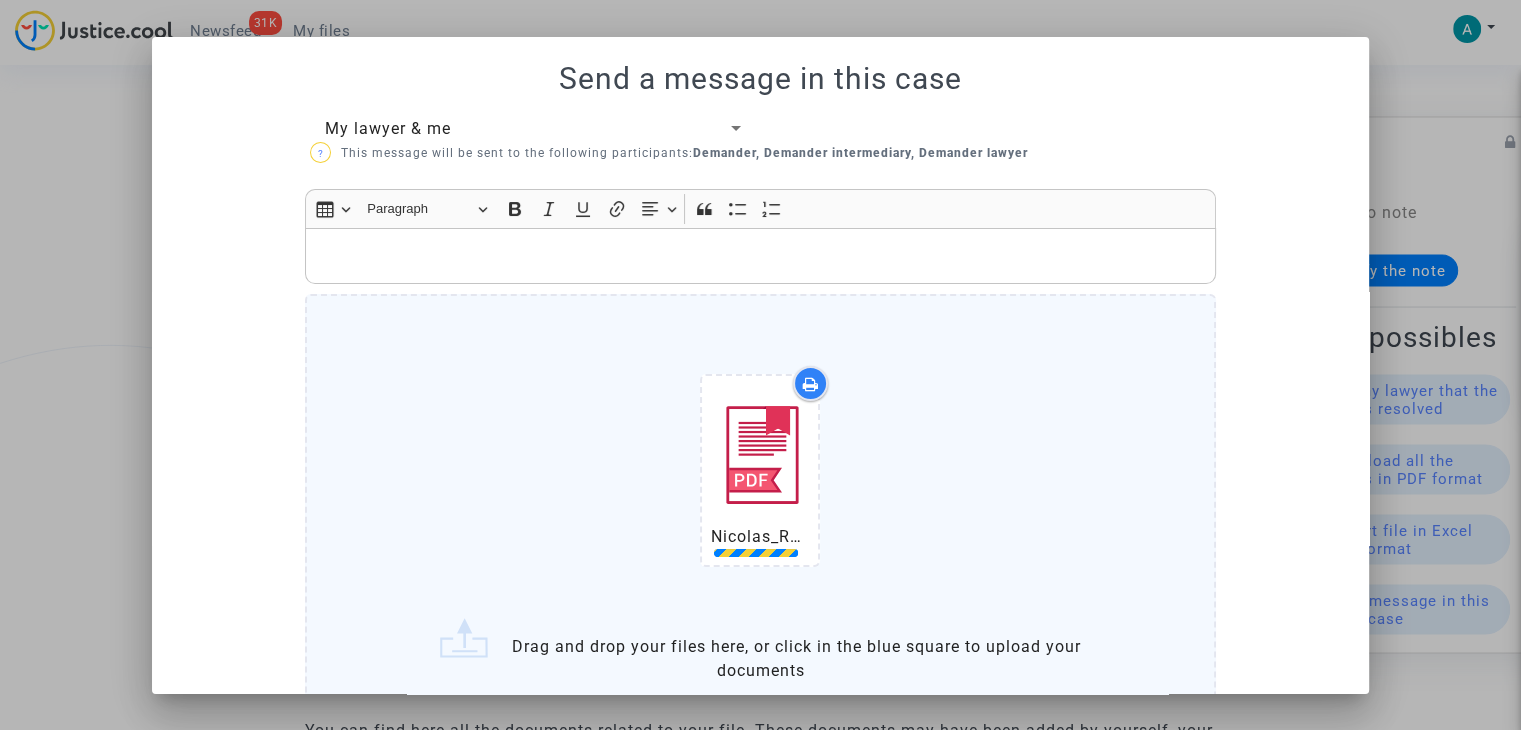 scroll, scrollTop: 71, scrollLeft: 0, axis: vertical 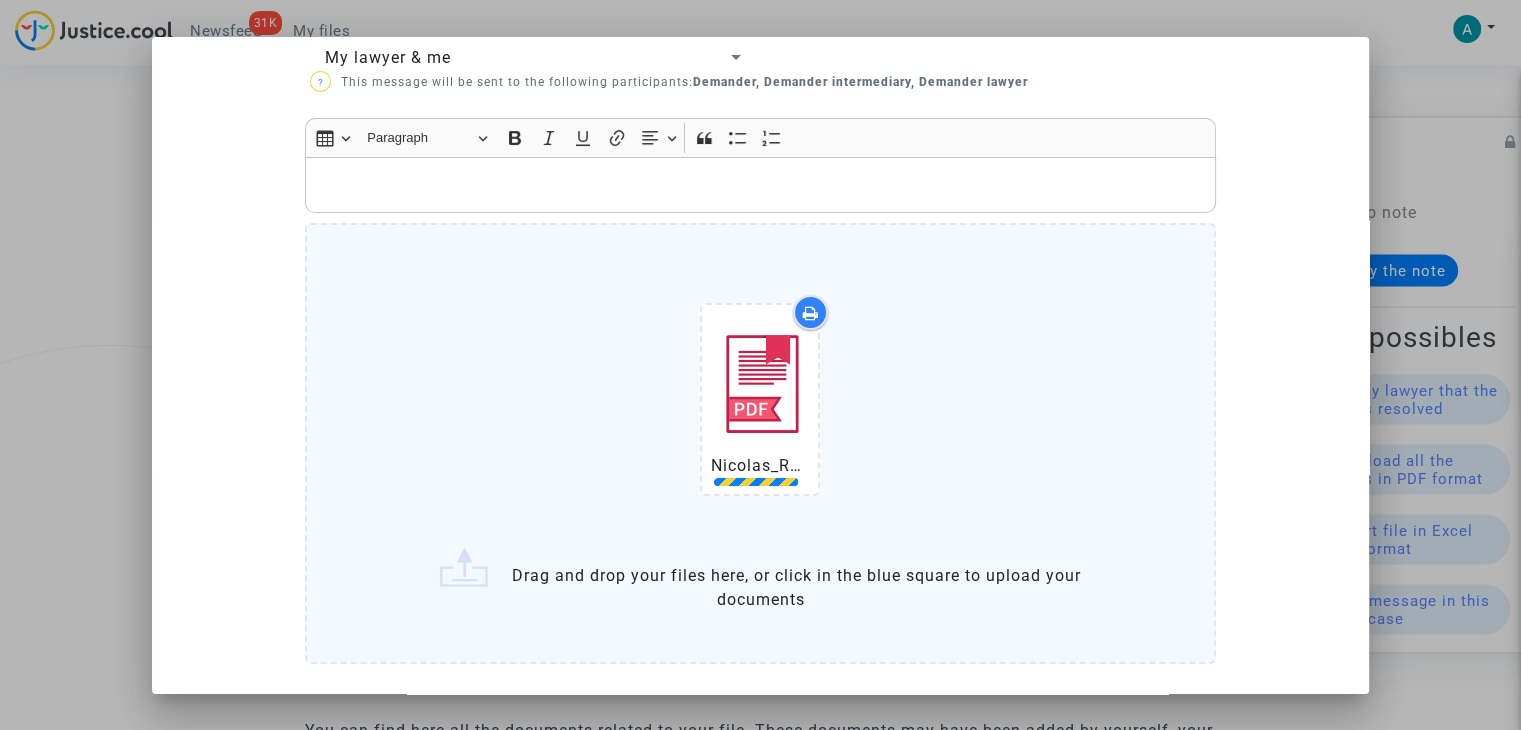 click at bounding box center (760, 365) 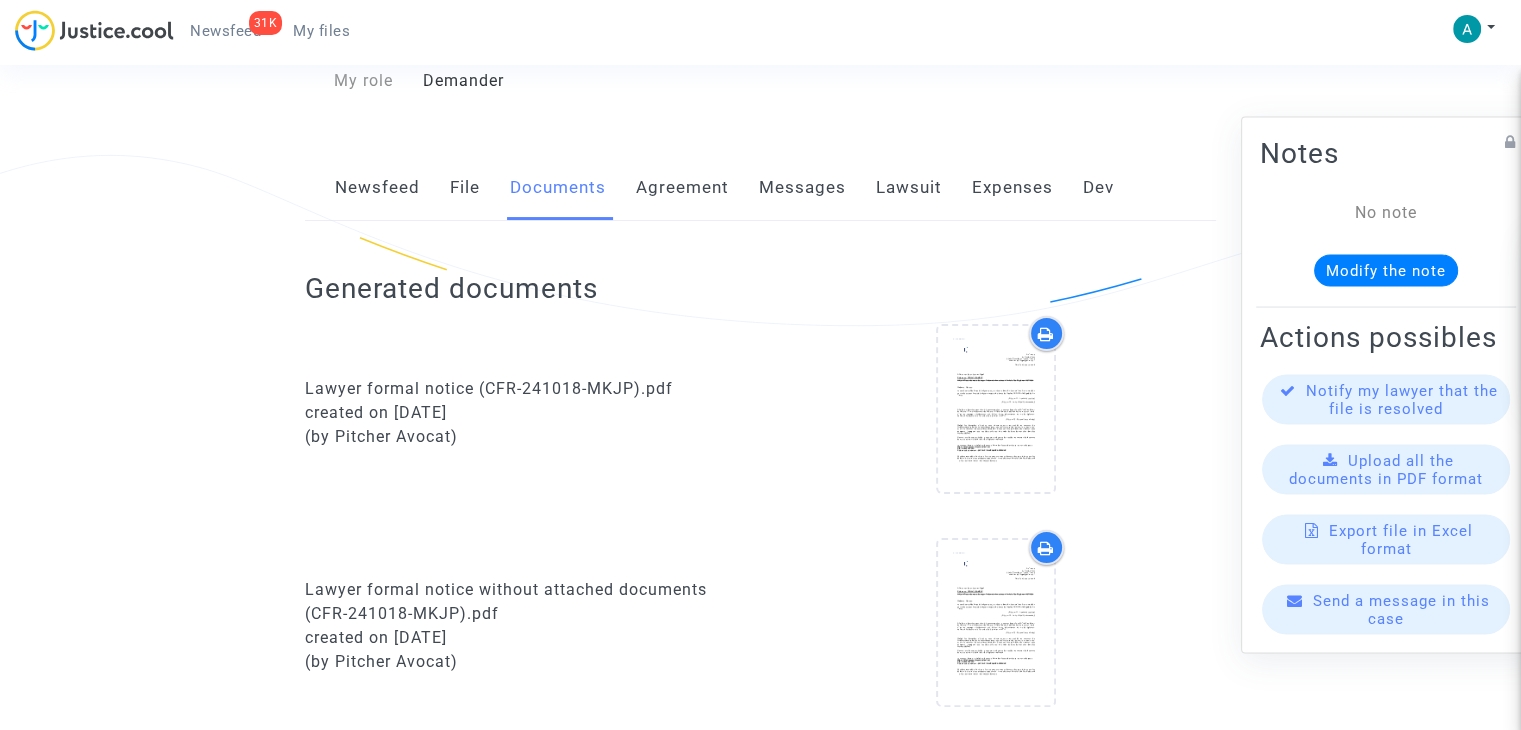 scroll, scrollTop: 0, scrollLeft: 0, axis: both 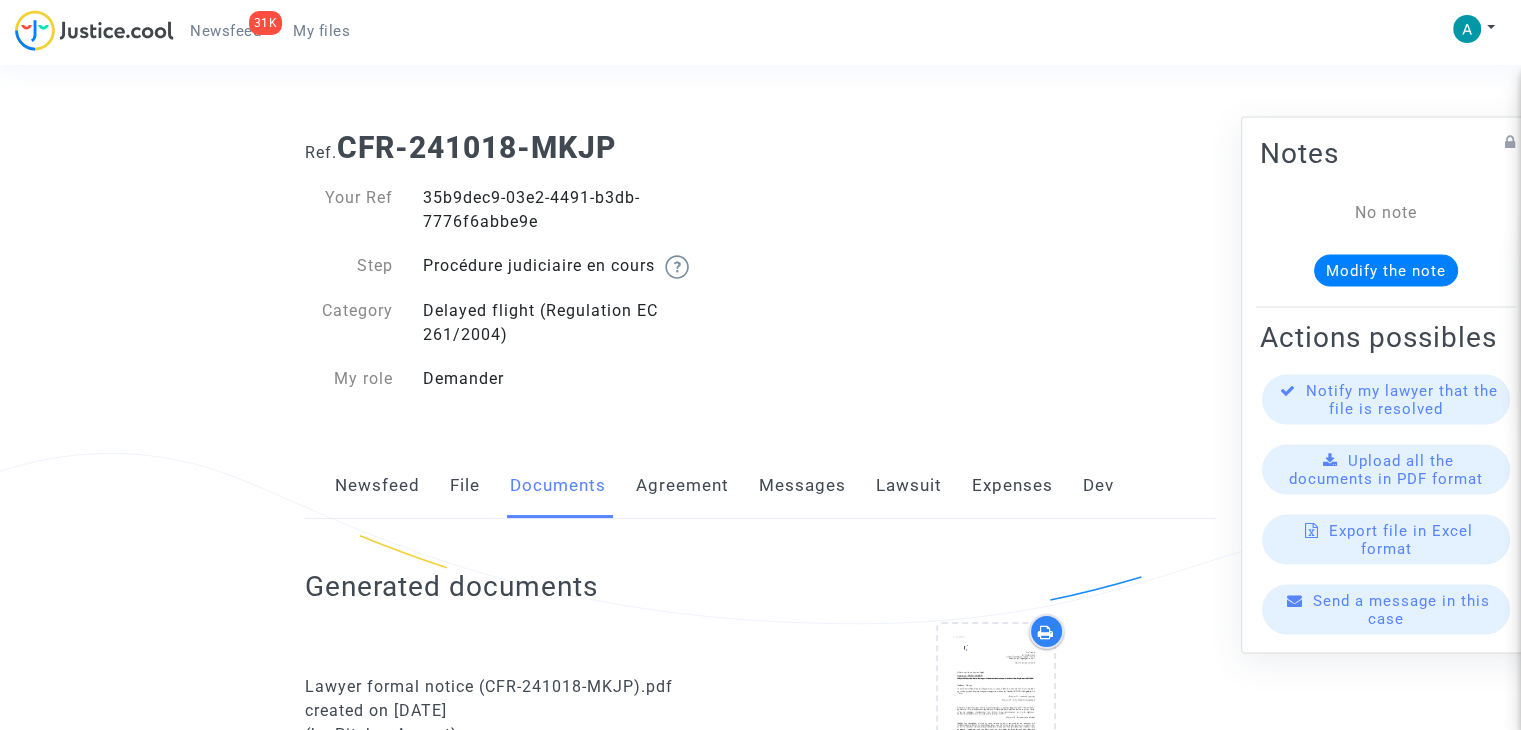 click on "Newsfeed" 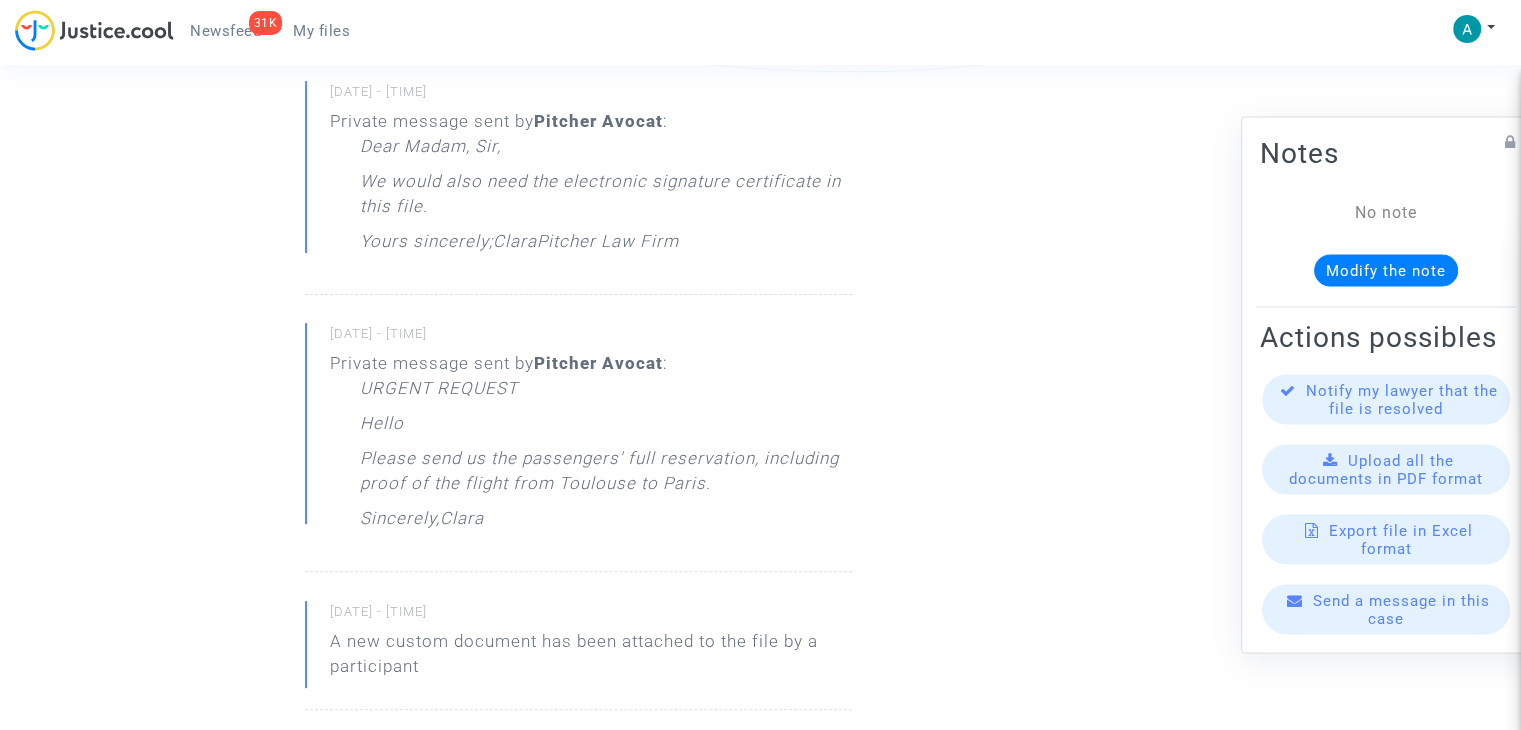 scroll, scrollTop: 459, scrollLeft: 0, axis: vertical 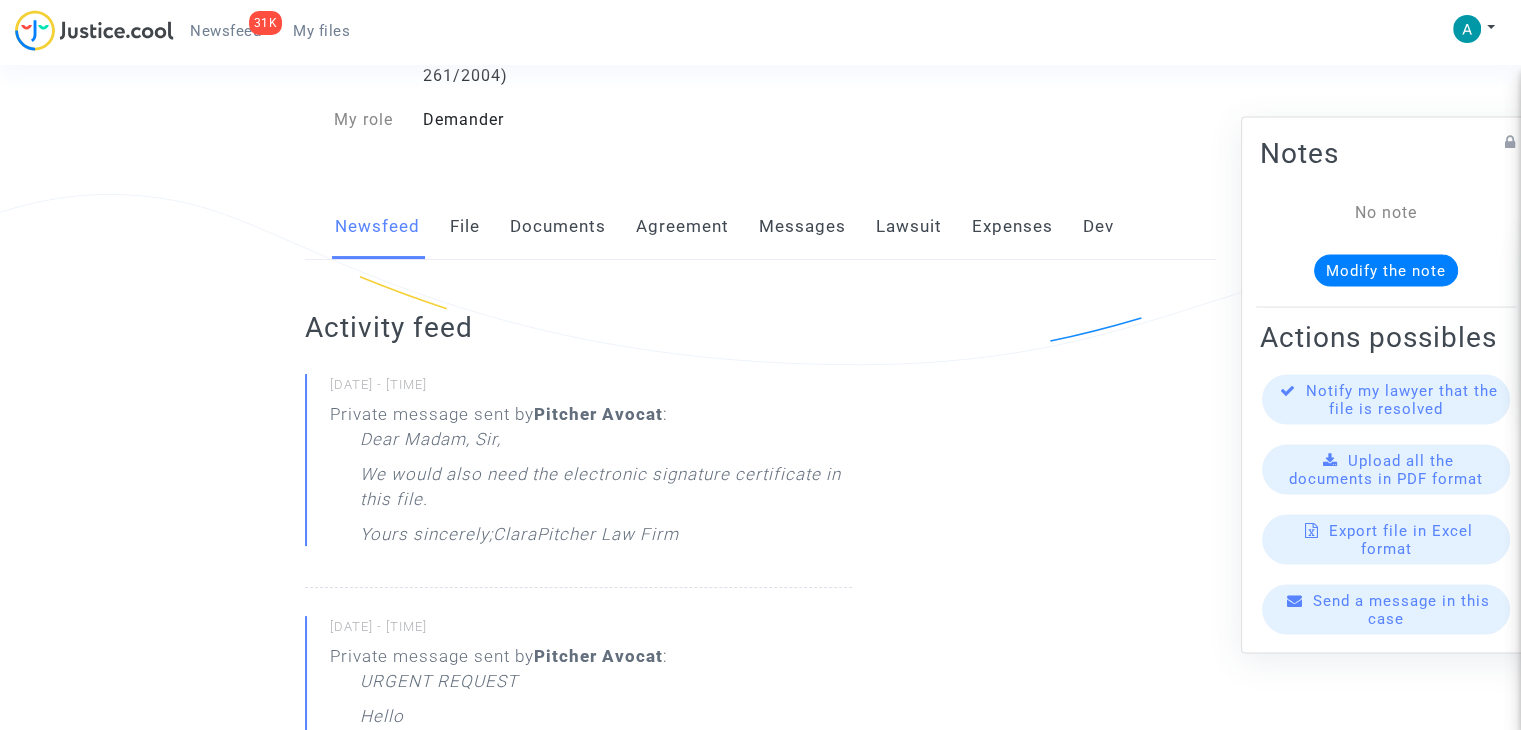 click on "Send a message in this case" 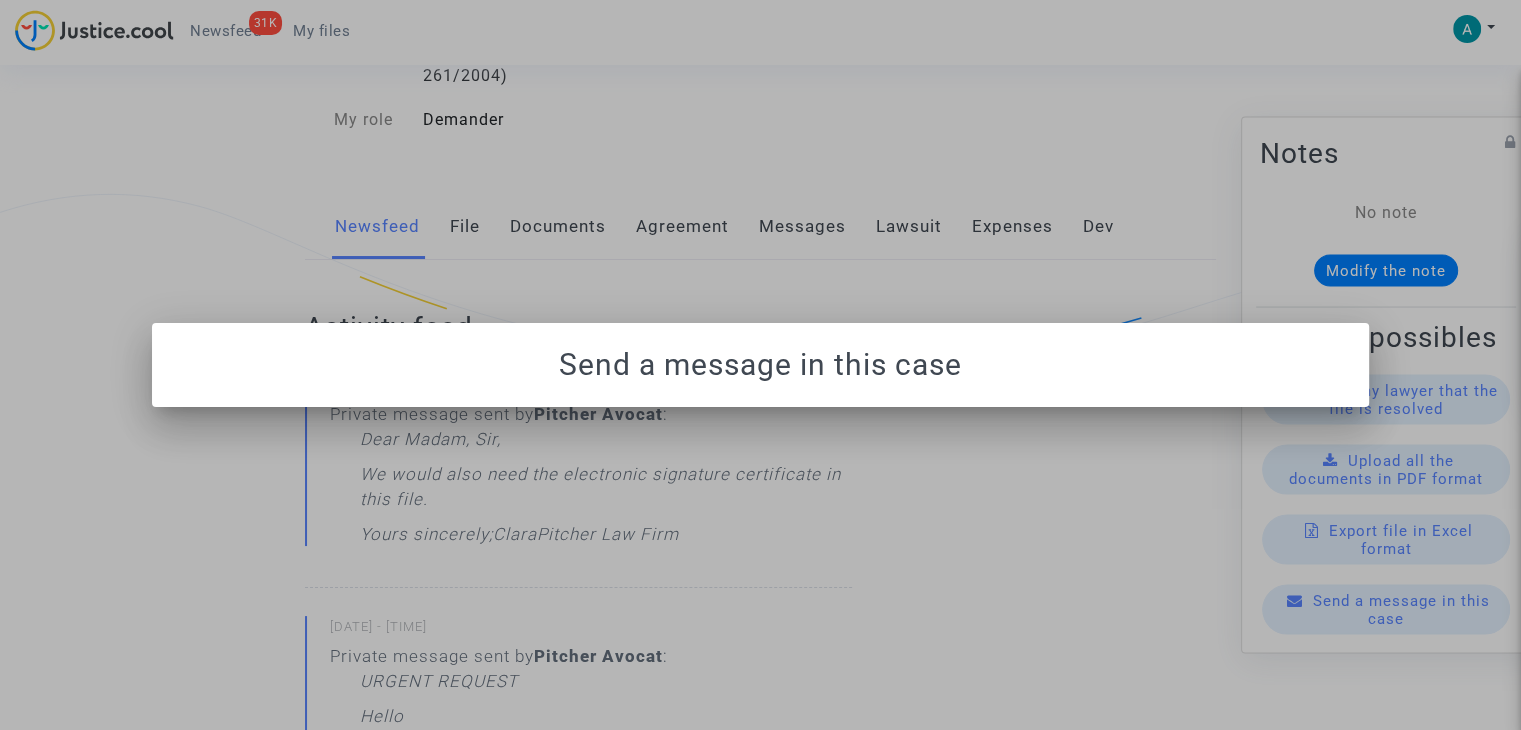 scroll, scrollTop: 0, scrollLeft: 0, axis: both 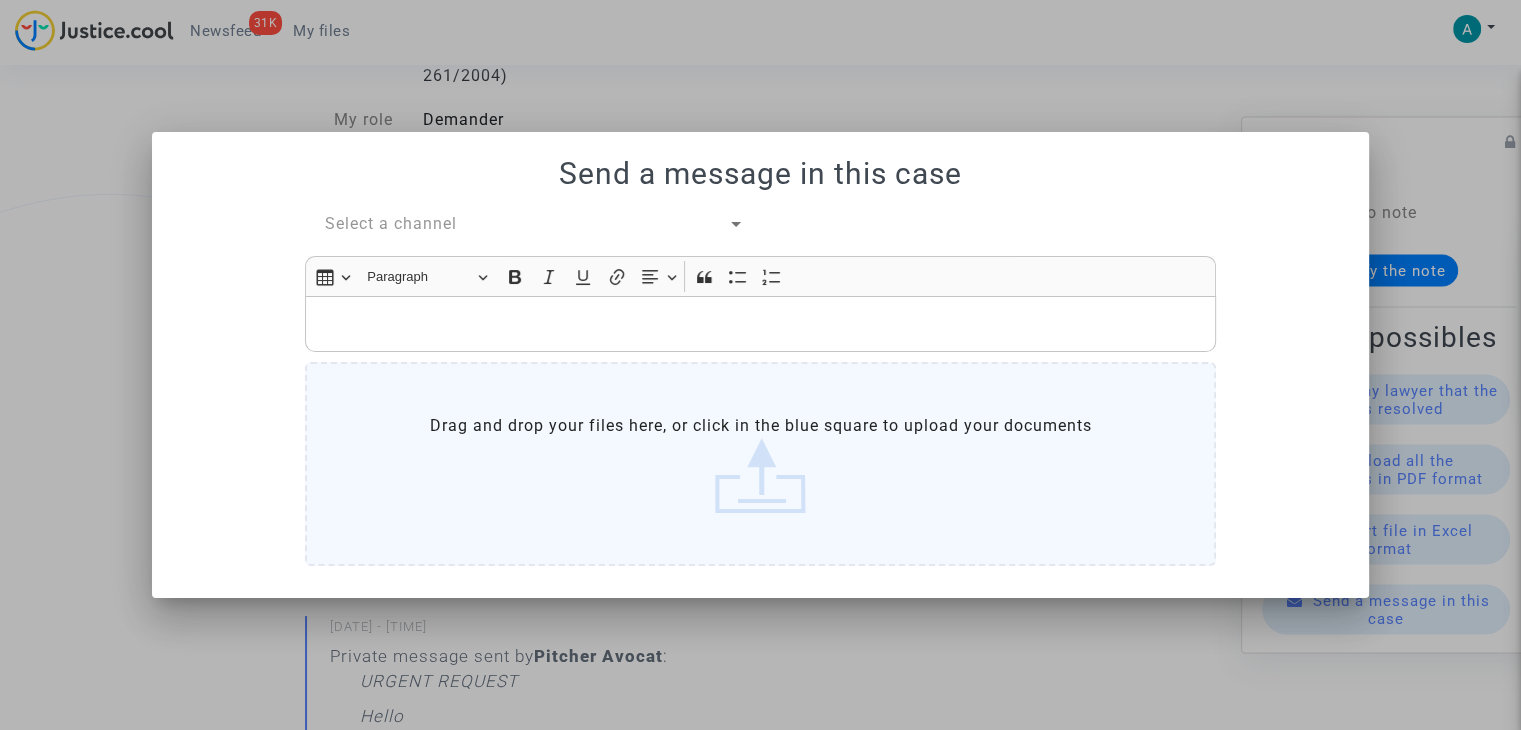 click on "Drag and drop your files here, or click in the blue square to upload your documents" 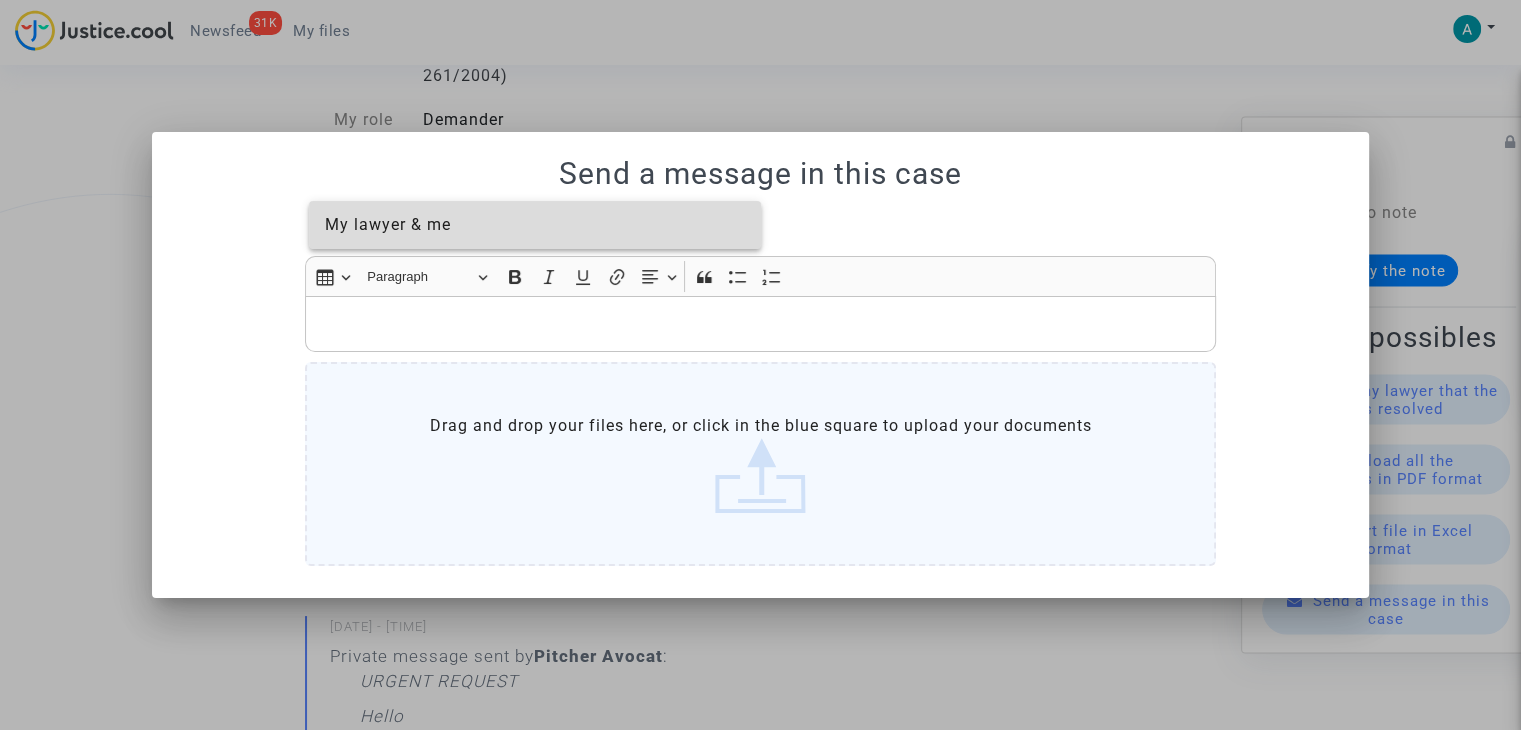 click on "My lawyer & me" at bounding box center [535, 225] 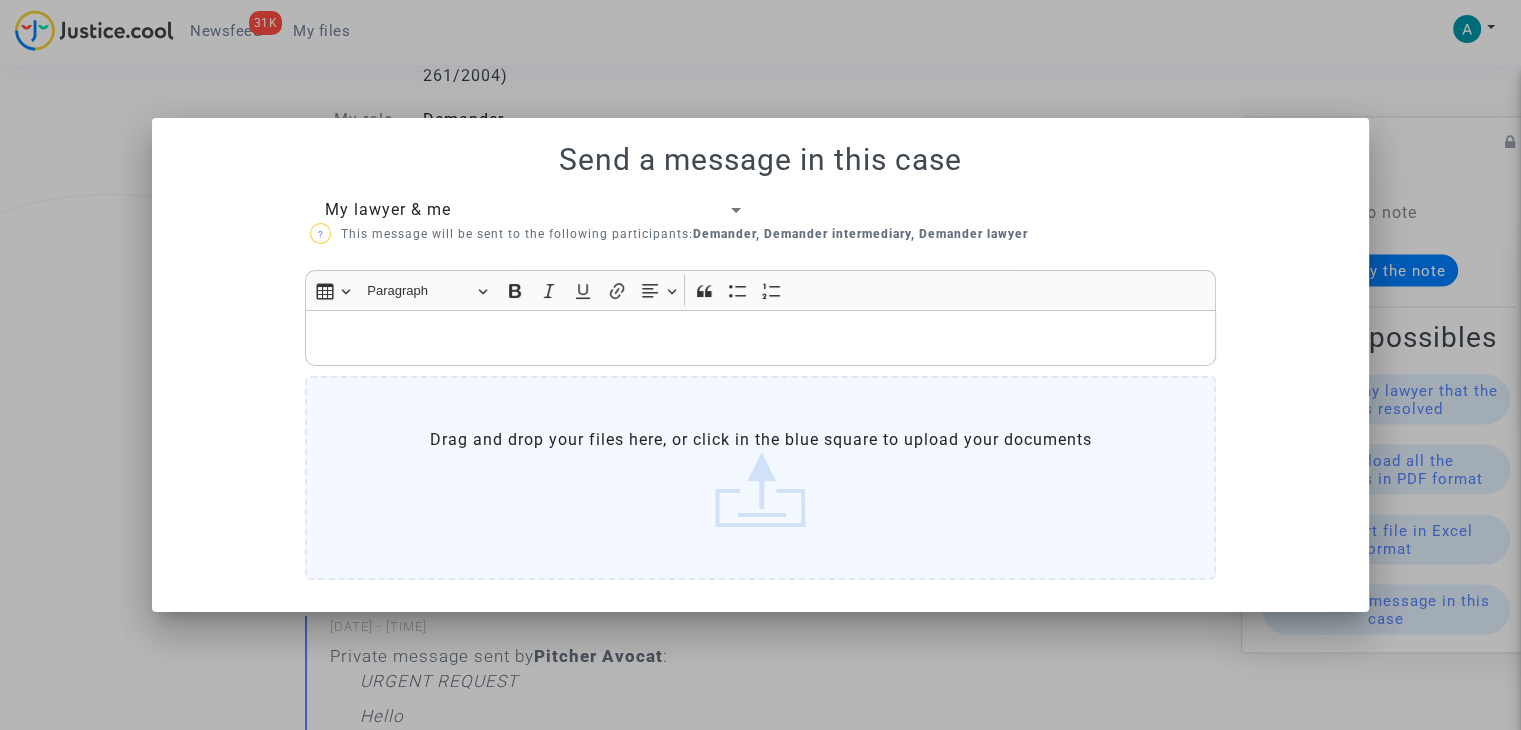 click on "Drag and drop your files here, or click in the blue square to upload your documents" 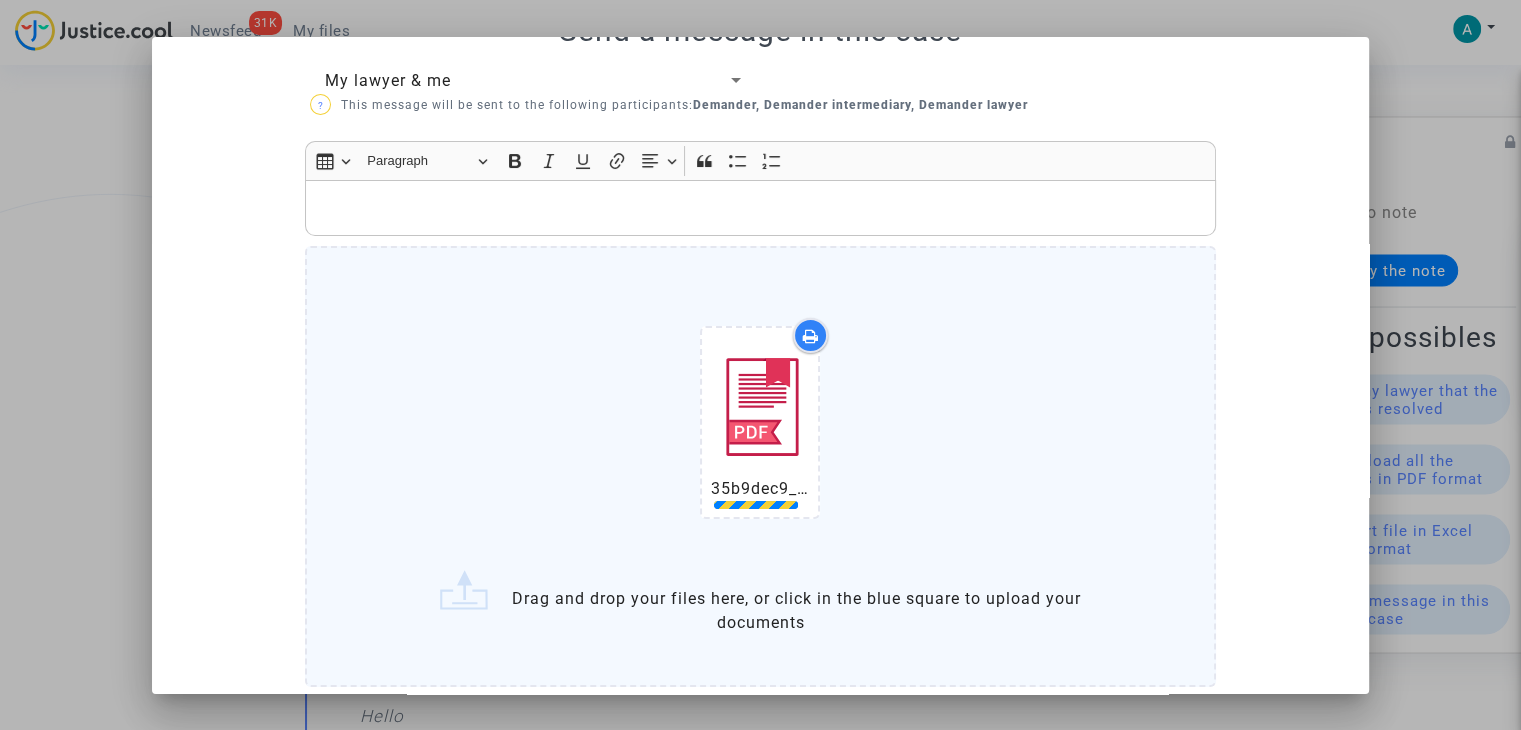 scroll, scrollTop: 71, scrollLeft: 0, axis: vertical 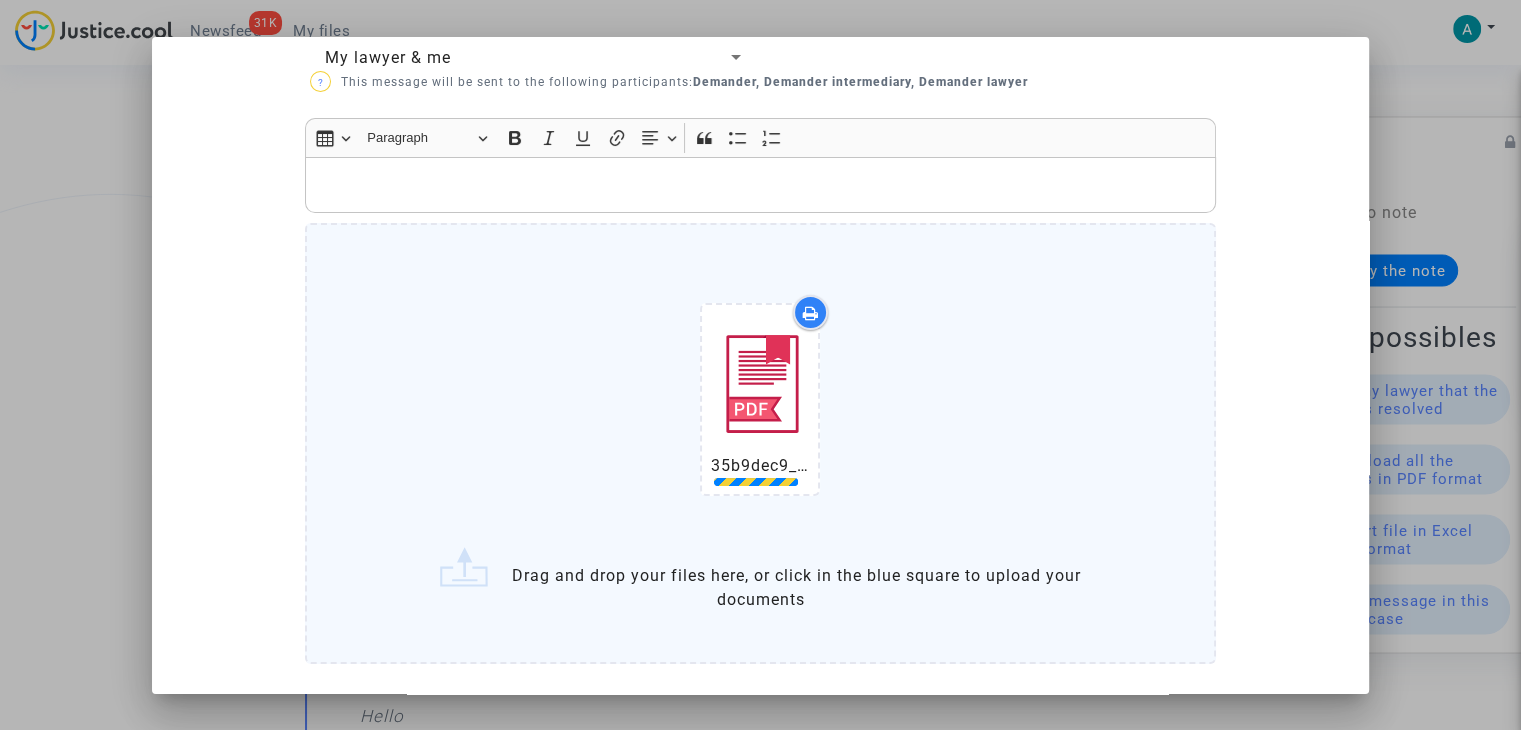click on "Send a message in this case My lawyer & me ? This message will be sent to the following participants:
Demander, Demander intermediary, Demander lawyer
Rich Text Editor Insert table Insert table Heading Paragraph Paragraph Heading 1 Heading 2 Heading 3 Bold (CTRL+B) Bold Italic (CTRL+I) Italic Underline (CTRL+U) Underline Link (Ctrl+K) Link Text alignment Text alignment Align left Align left Align right Align right Align center Align center Justify Justify Block quote Block quote Bulleted List Bulleted List Numbered List Numbered List  35b9dec9_documents.pdf.pdf   Drag and drop your files here, or click in the blue square to upload your documents" at bounding box center (760, 359) 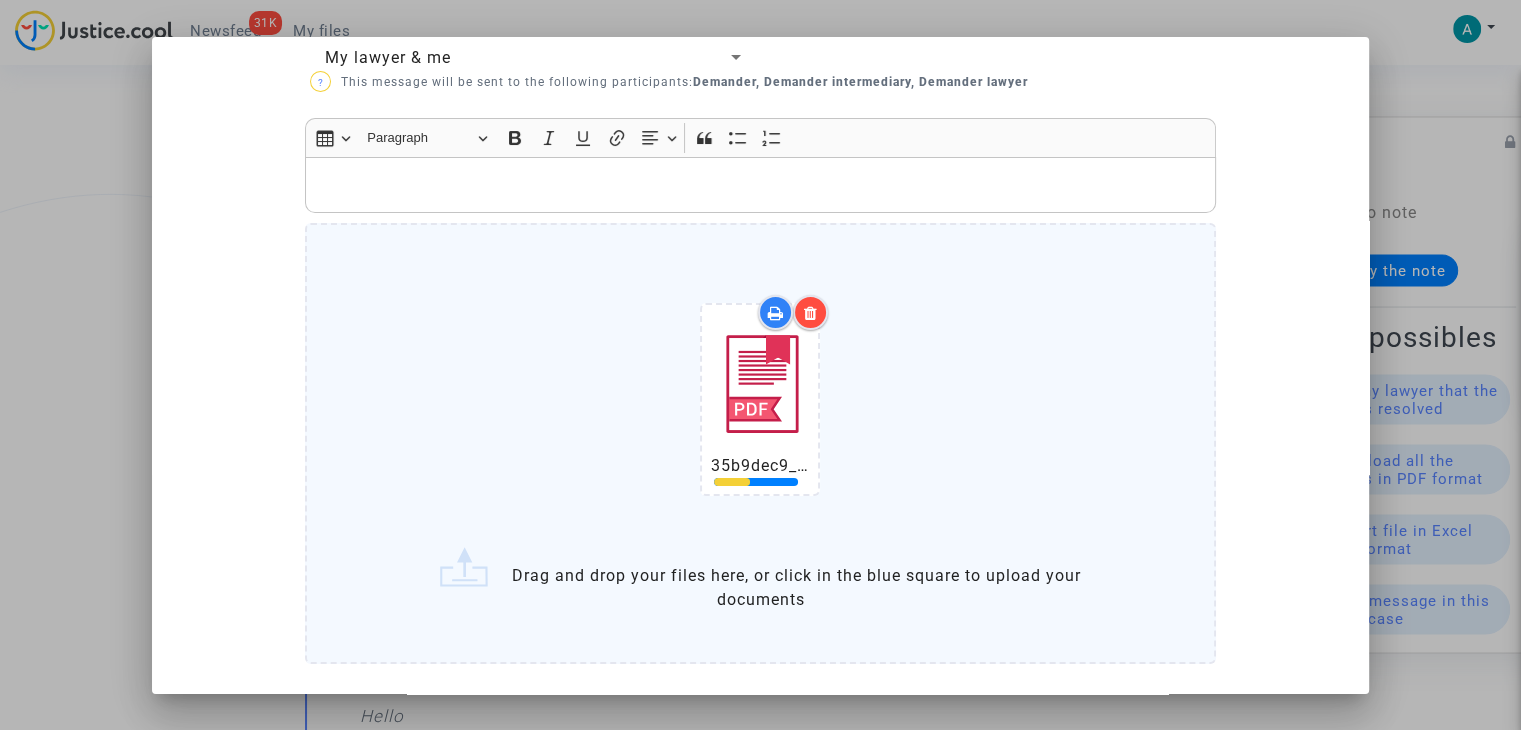 scroll, scrollTop: 0, scrollLeft: 0, axis: both 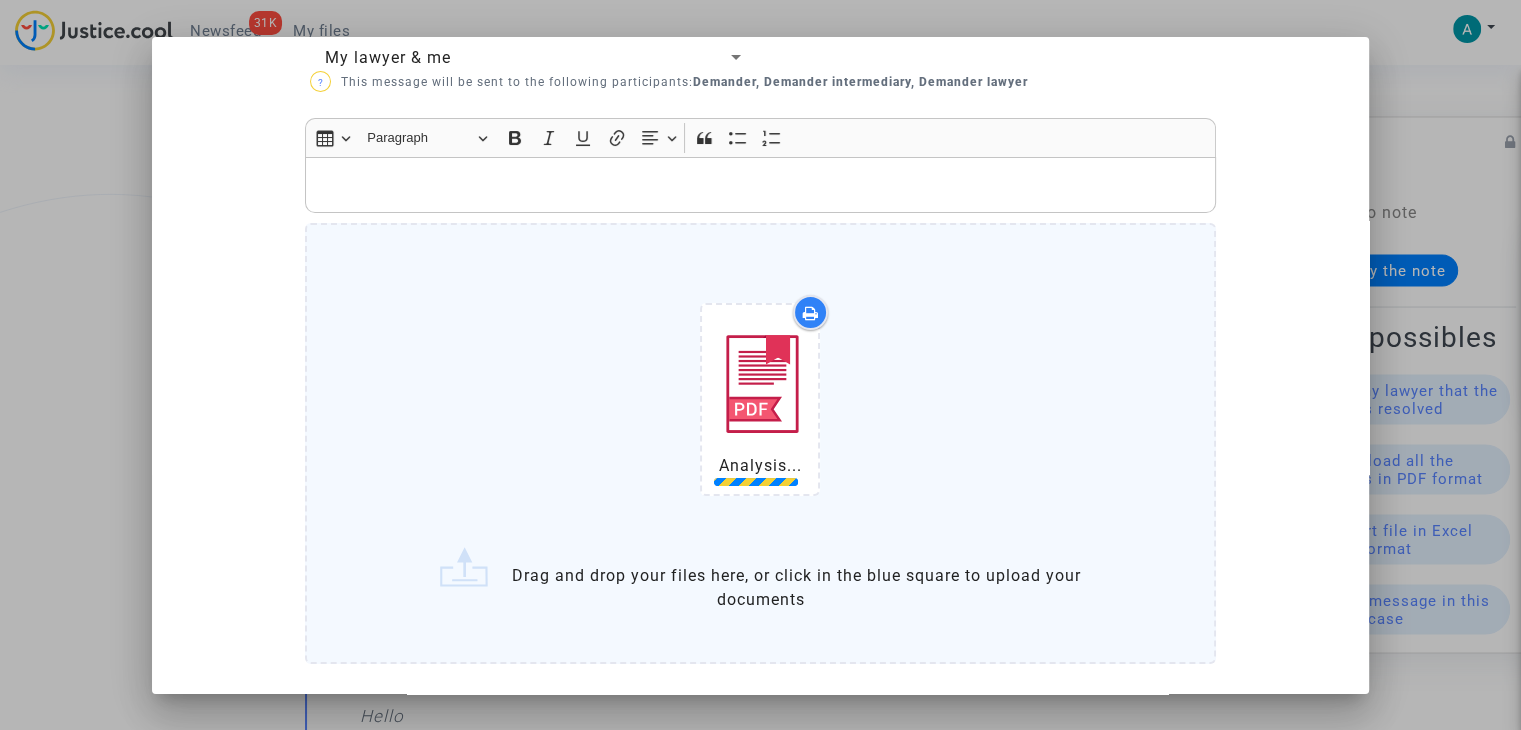 click on "Analysis..." at bounding box center [760, 403] 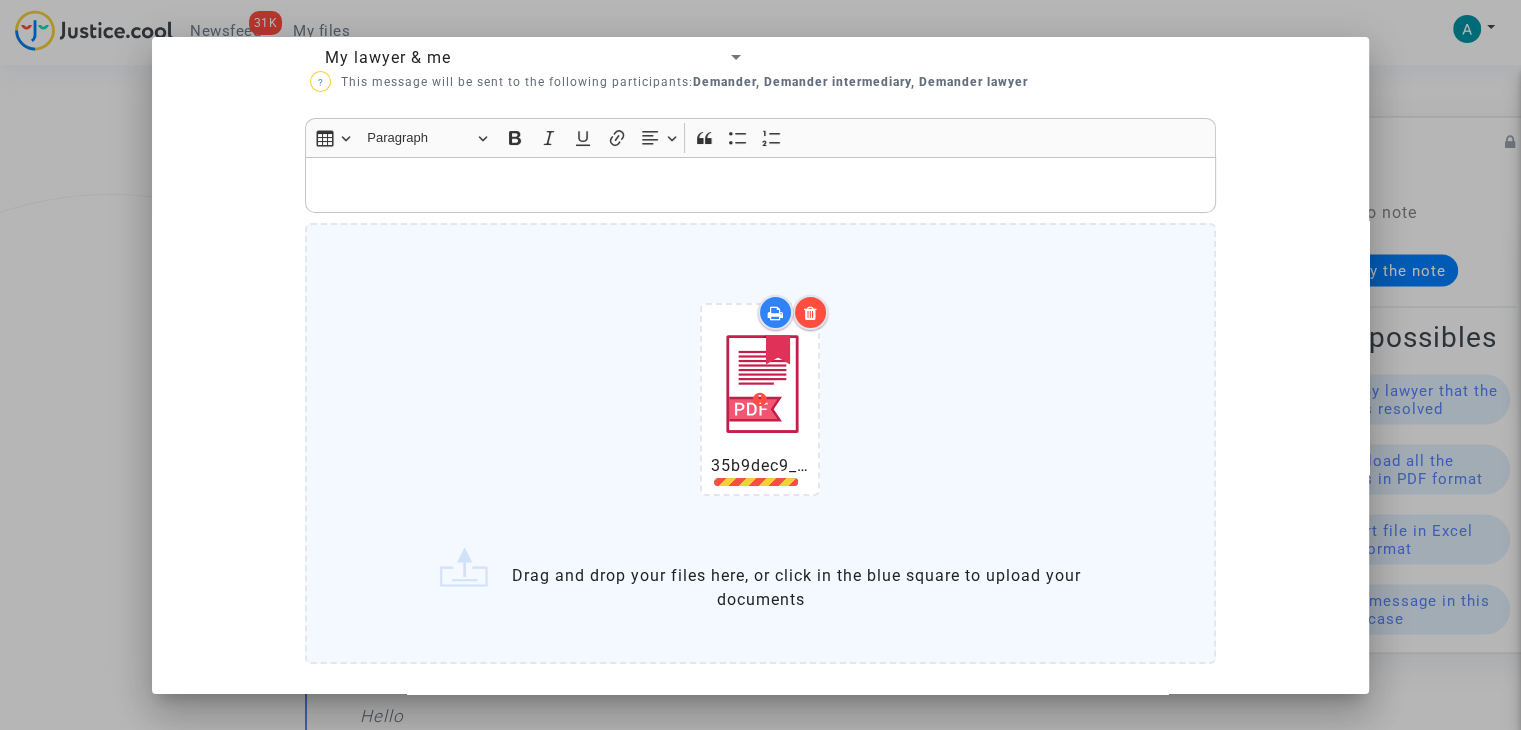 click on "35b9dec9_documents.pdf.pdf" at bounding box center [829, 465] 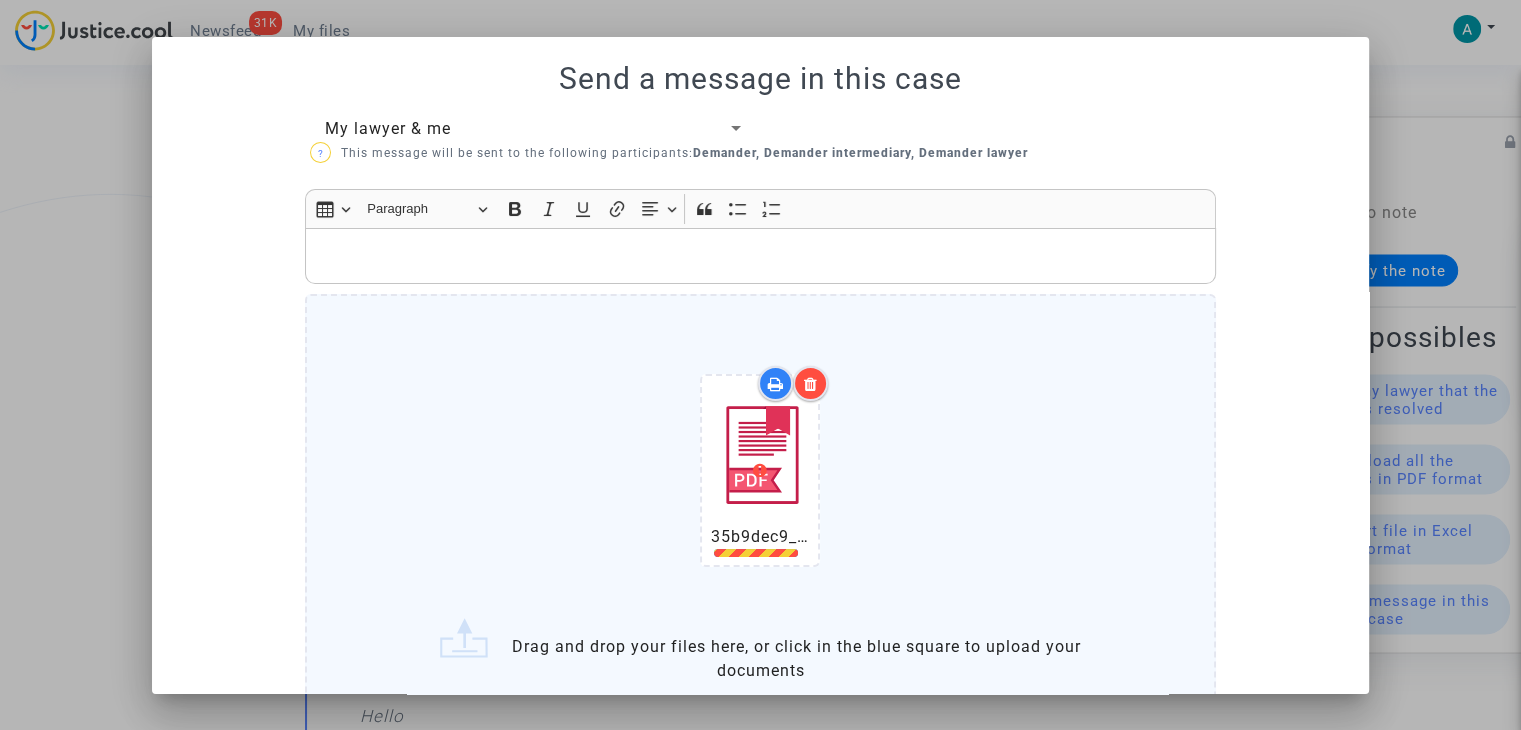 scroll, scrollTop: 71, scrollLeft: 0, axis: vertical 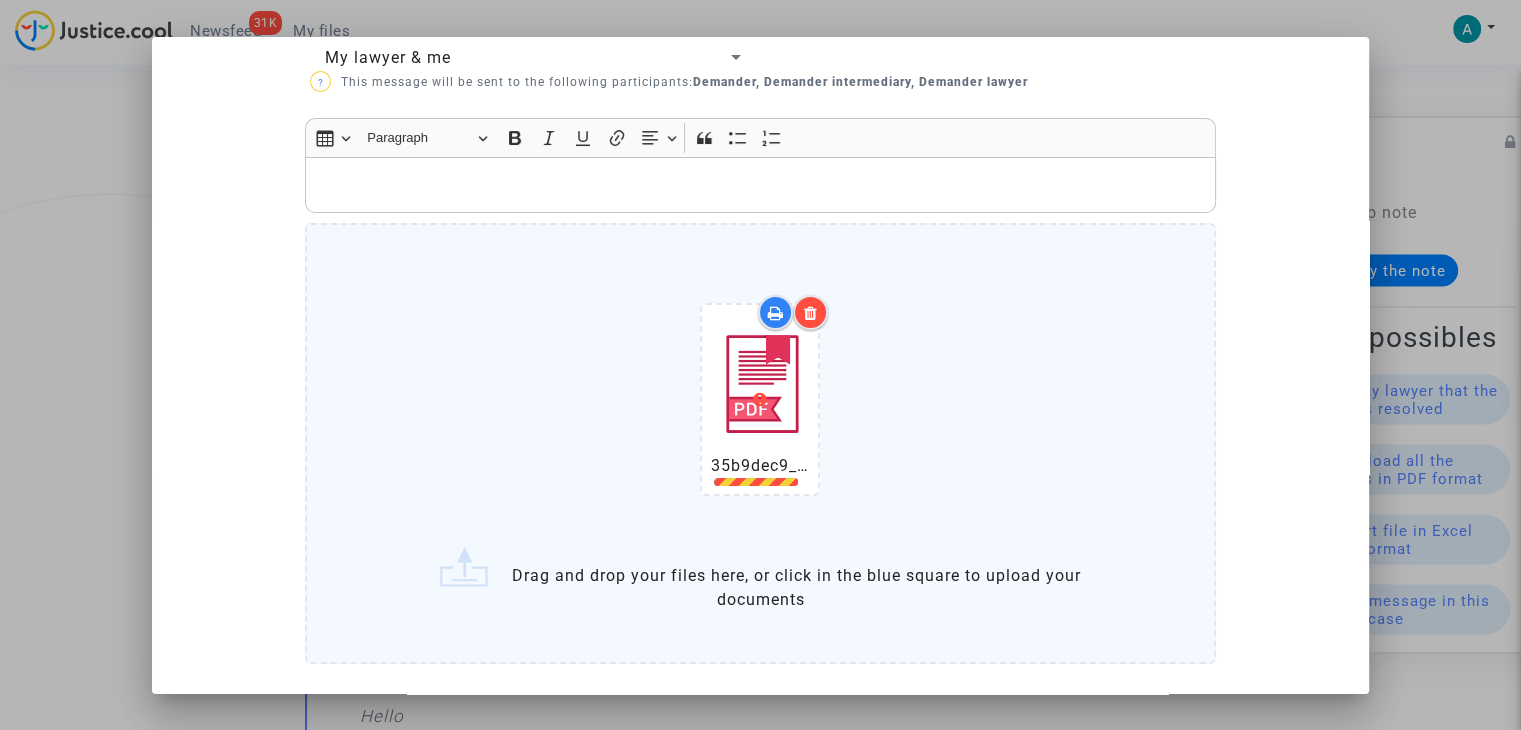 click on "Send a message in this case My lawyer & me ? This message will be sent to the following participants:
Demander, Demander intermediary, Demander lawyer
Rich Text Editor Insert table Insert table Heading Paragraph Paragraph Heading 1 Heading 2 Heading 3 Bold (CTRL+B) Bold Italic (CTRL+I) Italic Underline (CTRL+U) Underline Link (Ctrl+K) Link Text alignment Text alignment Align left Align left Align right Align right Align center Align center Justify Justify Block quote Block quote Bulleted List Bulleted List Numbered List Numbered List  35b9dec9_documents.pdf.pdf   Drag and drop your files here, or click in the blue square to upload your documents" at bounding box center (760, 359) 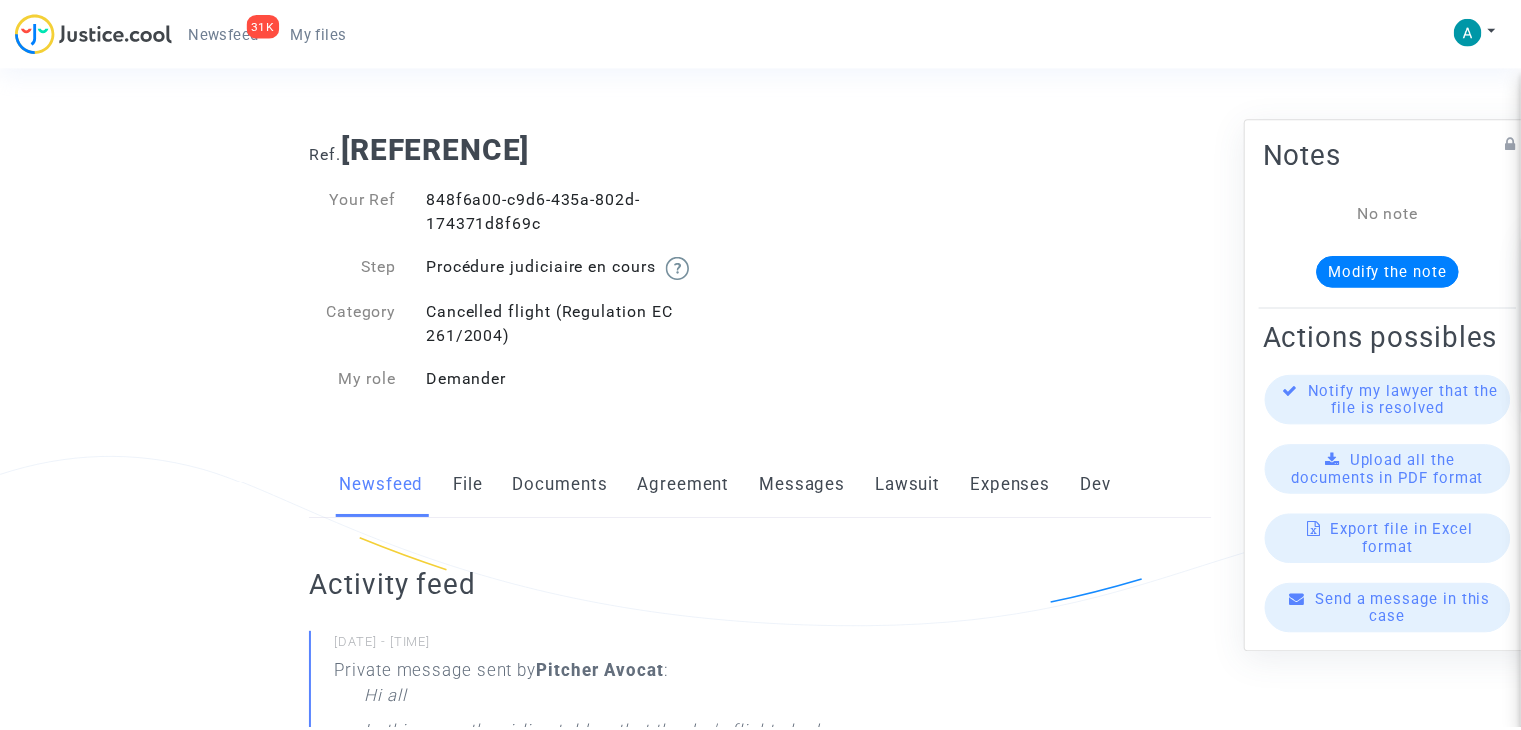 scroll, scrollTop: 0, scrollLeft: 0, axis: both 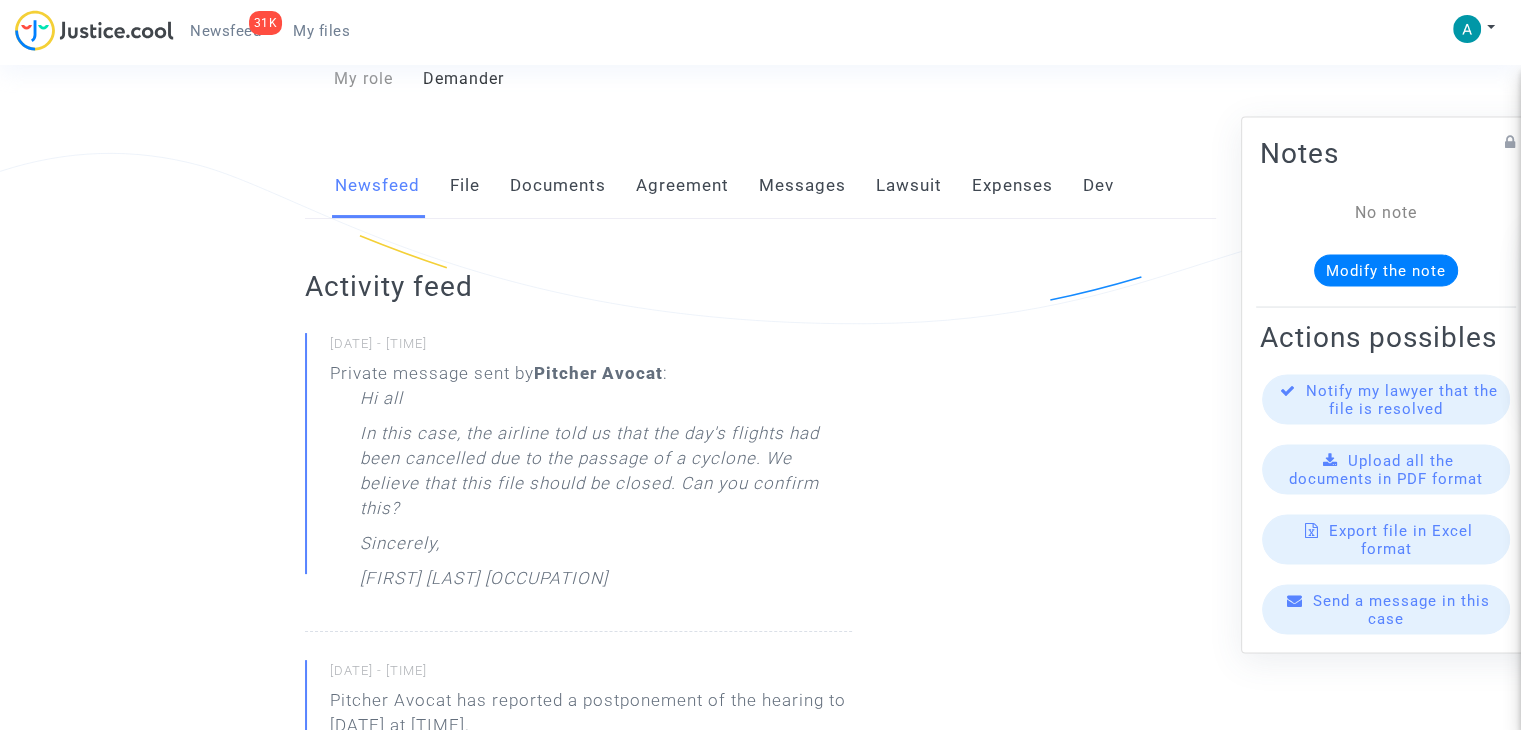 click on "Send a message in this case" 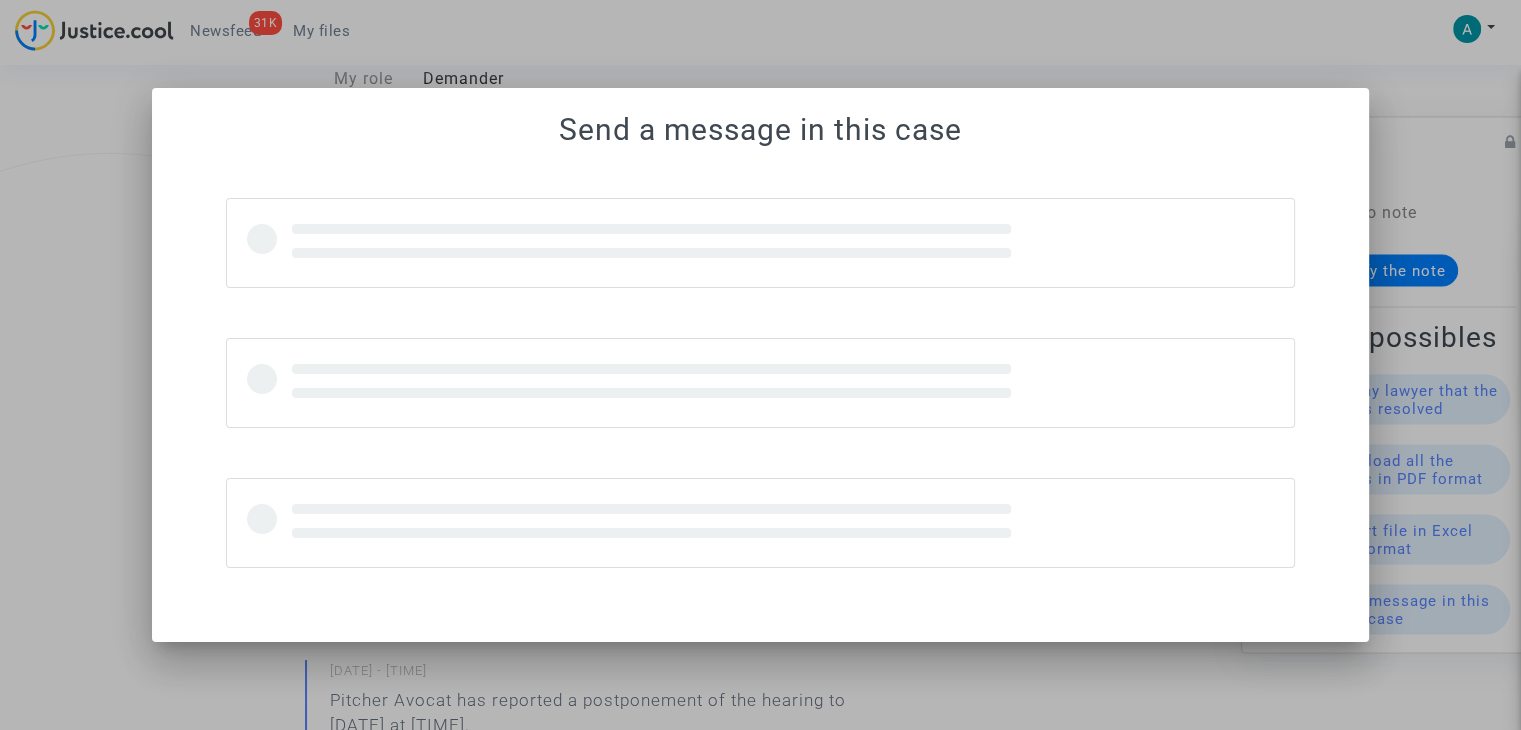 scroll, scrollTop: 0, scrollLeft: 0, axis: both 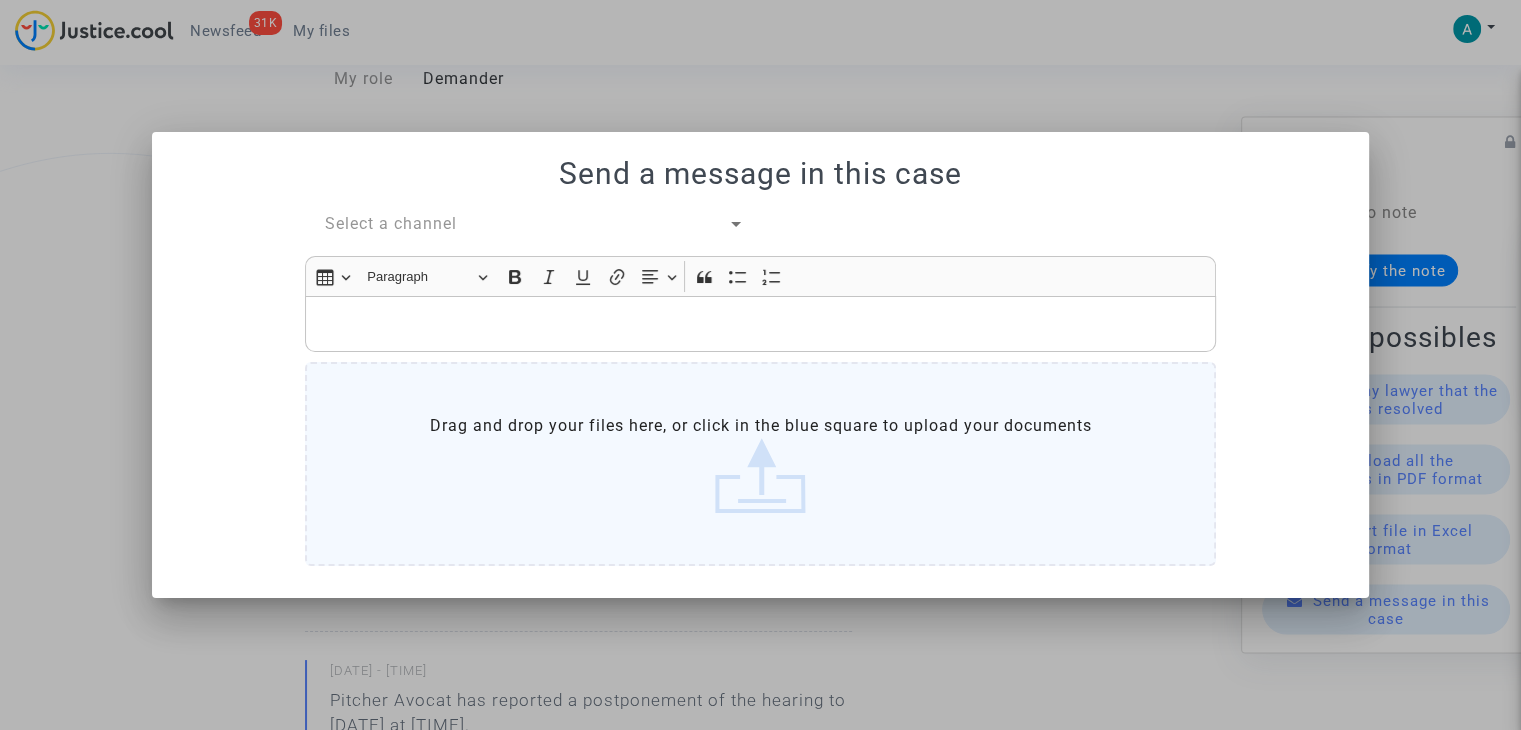 click on "Select a channel" at bounding box center (391, 223) 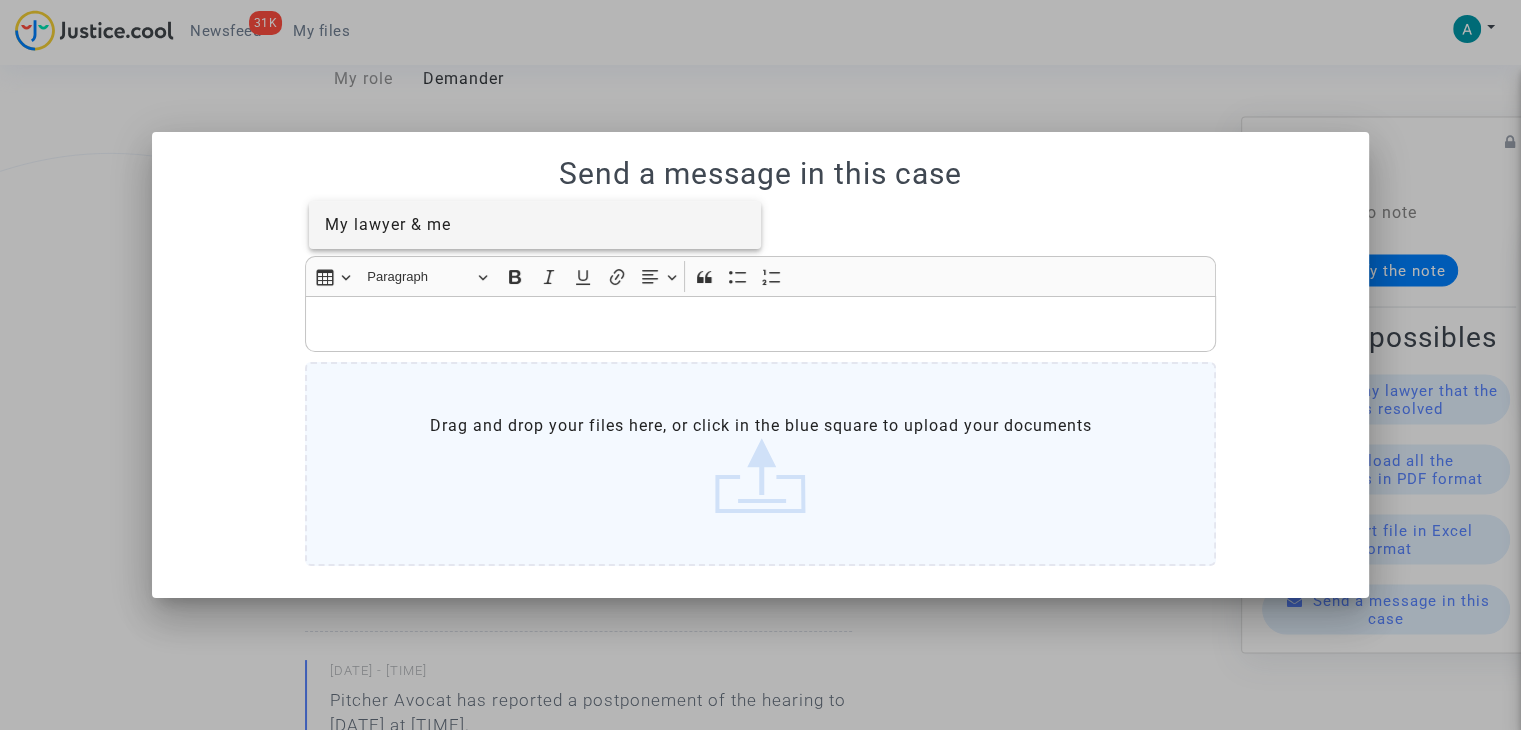 click on "My lawyer & me" at bounding box center (388, 224) 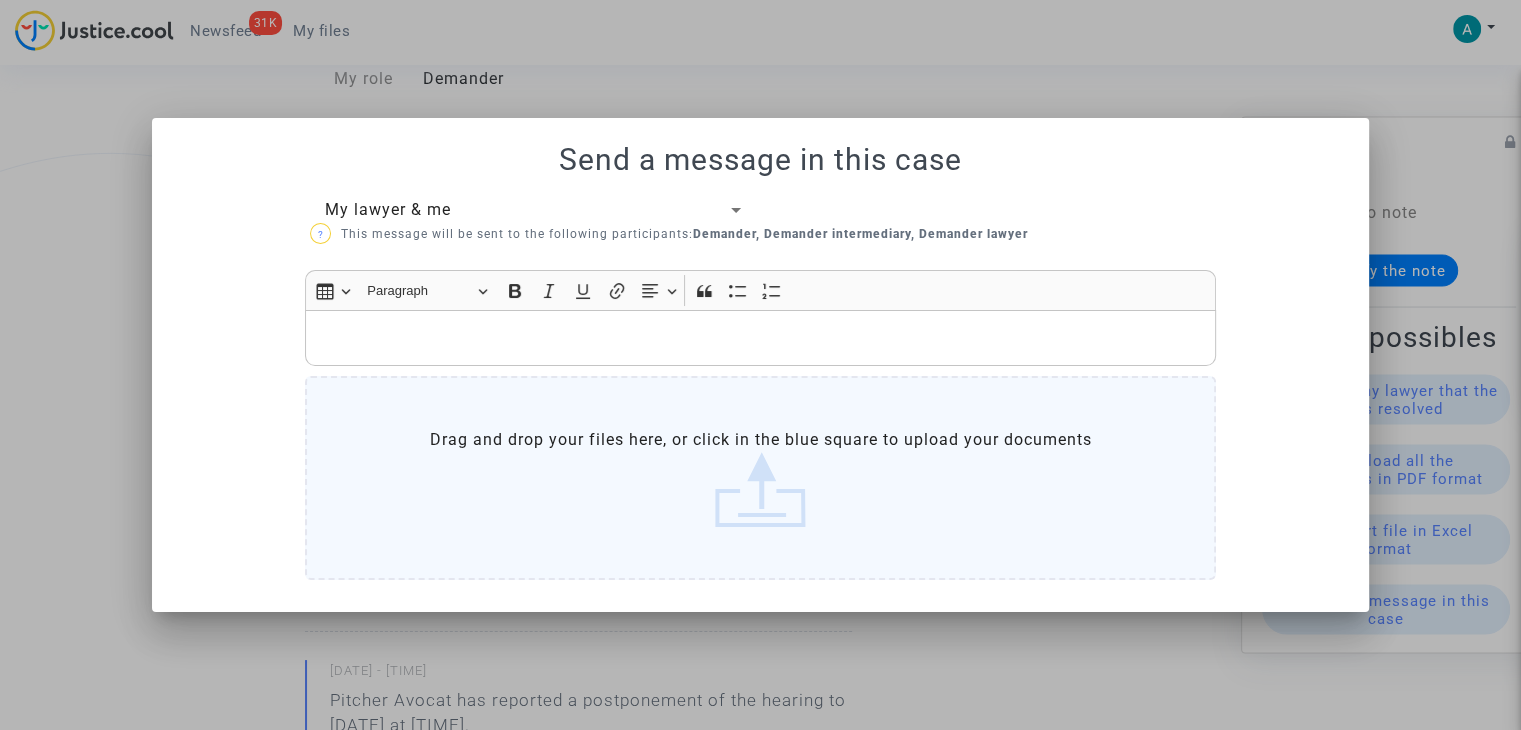 click at bounding box center [761, 337] 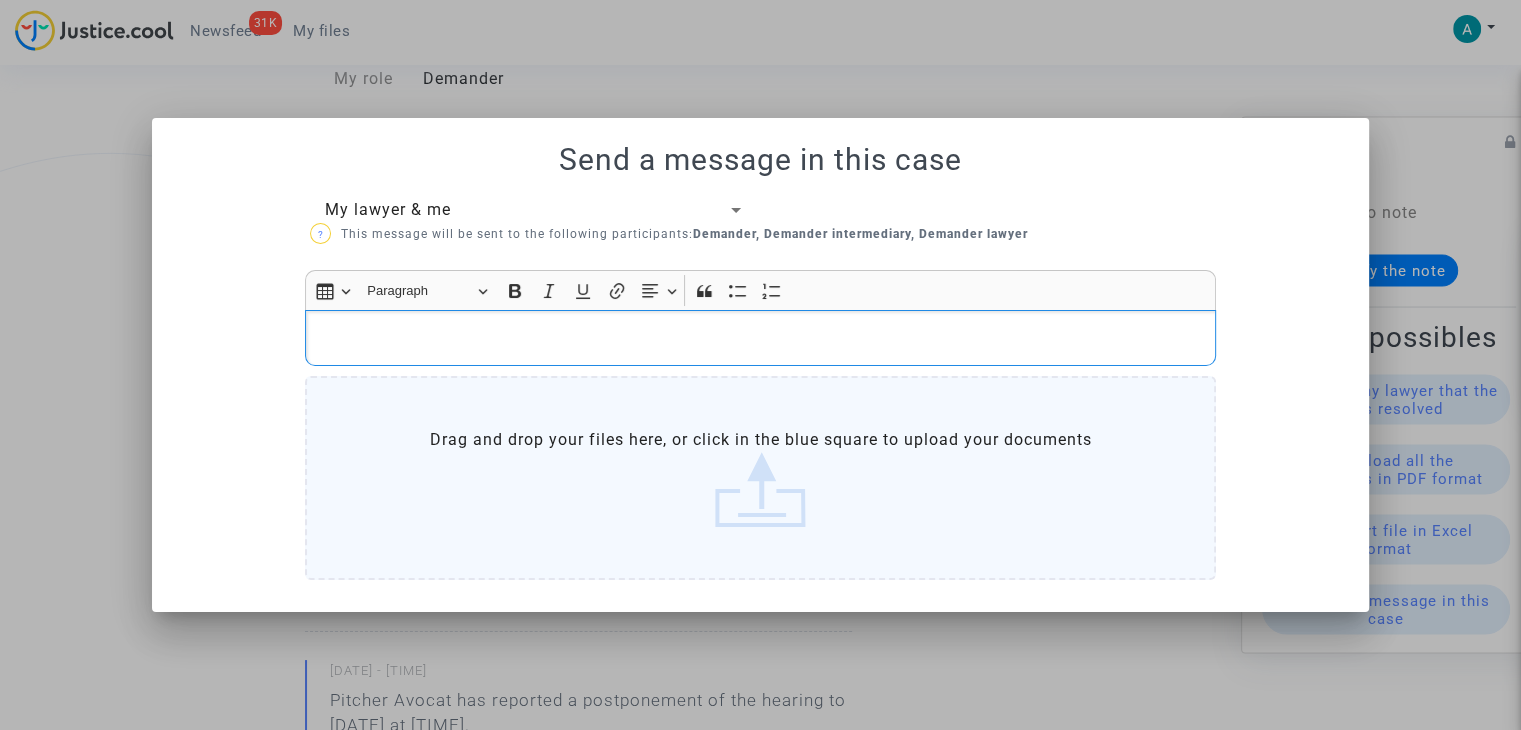 type 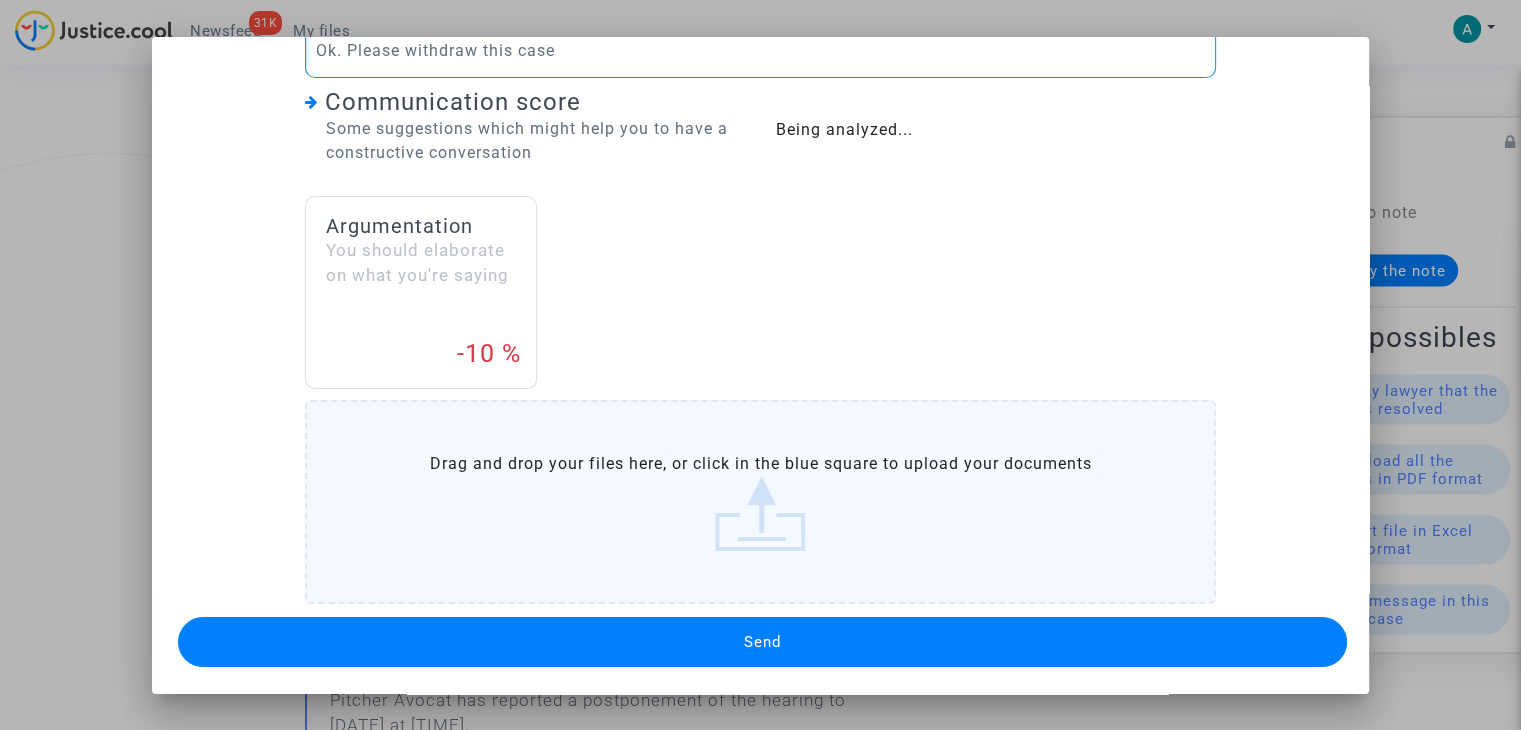 scroll, scrollTop: 0, scrollLeft: 0, axis: both 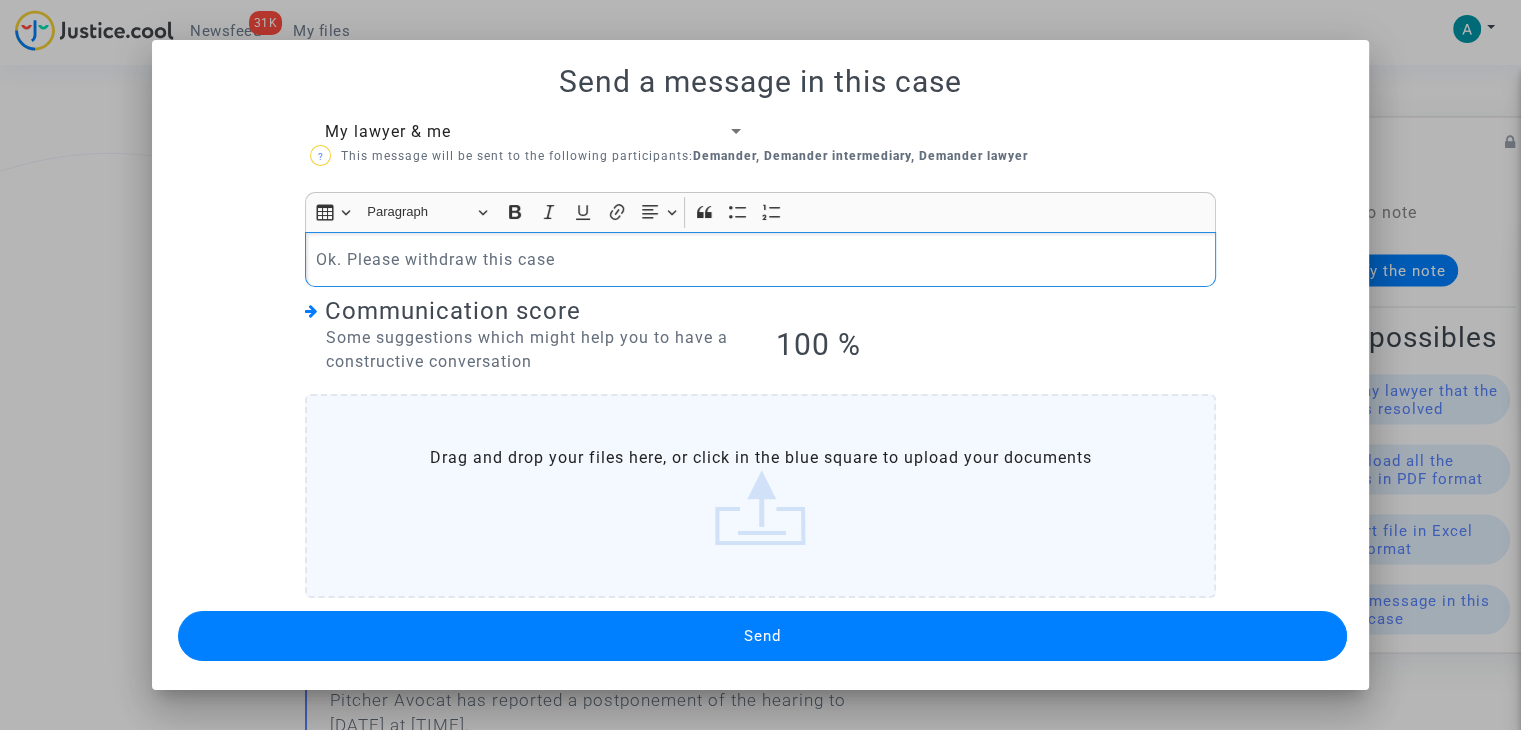 click on "Send" at bounding box center [762, 636] 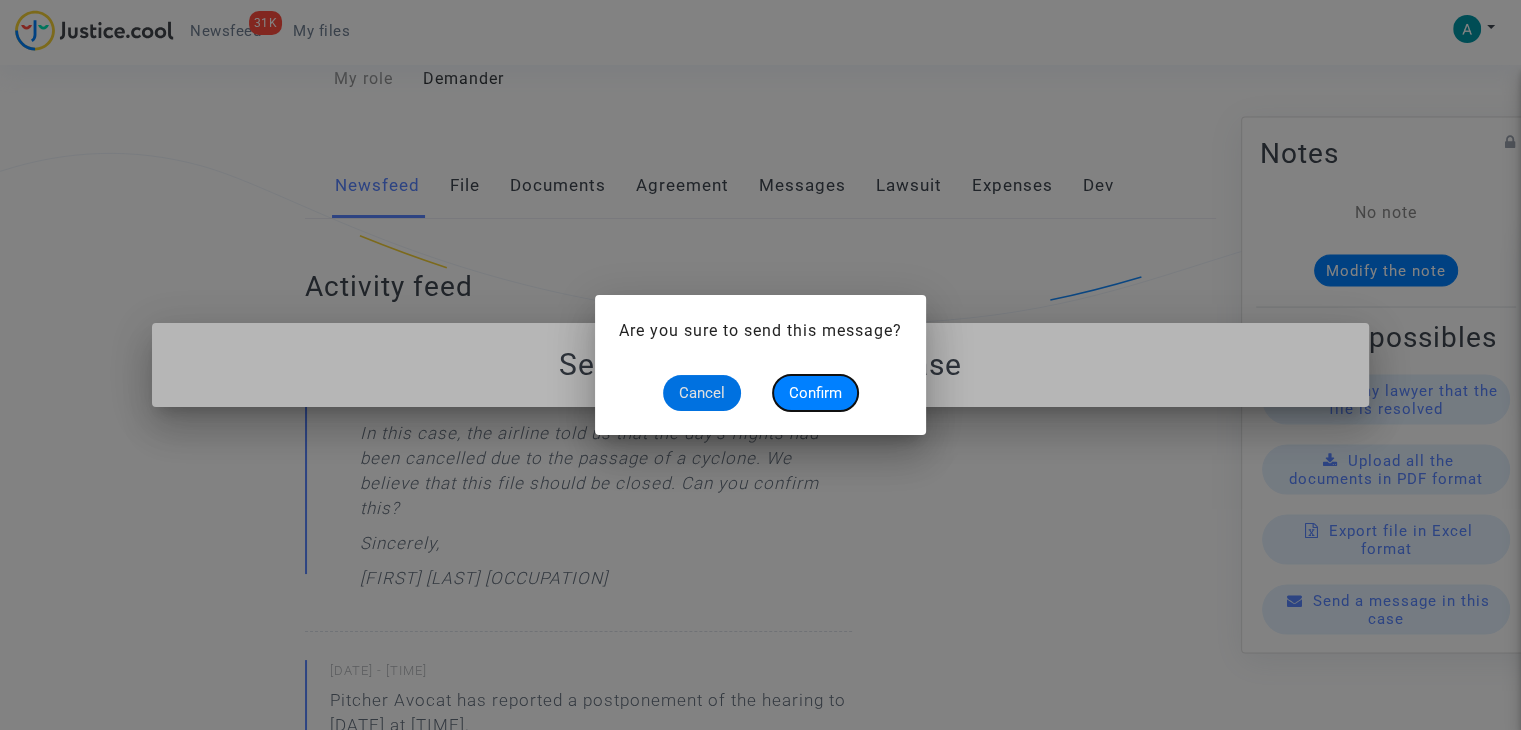 click on "Confirm" at bounding box center (815, 393) 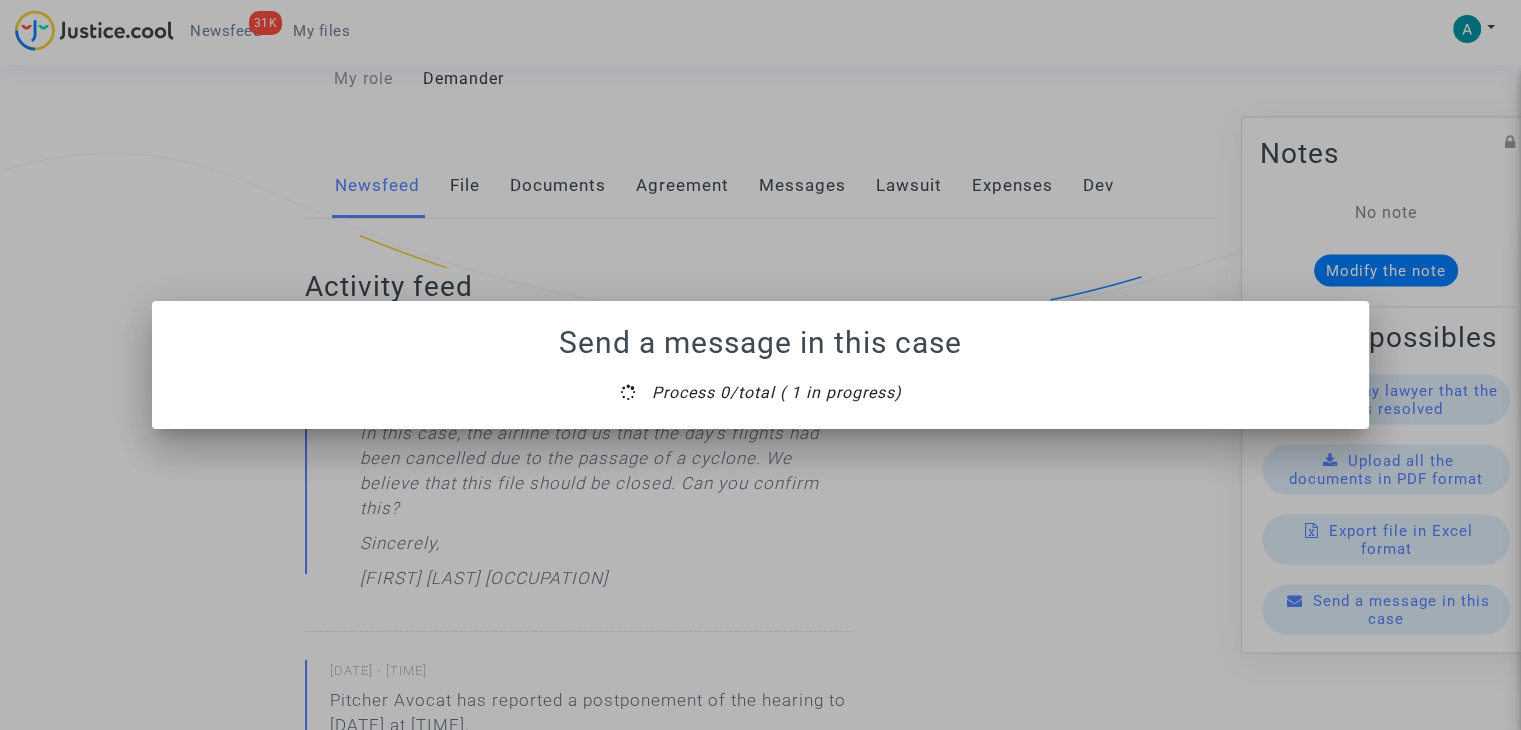 click on "Send a message in this case" at bounding box center [760, 343] 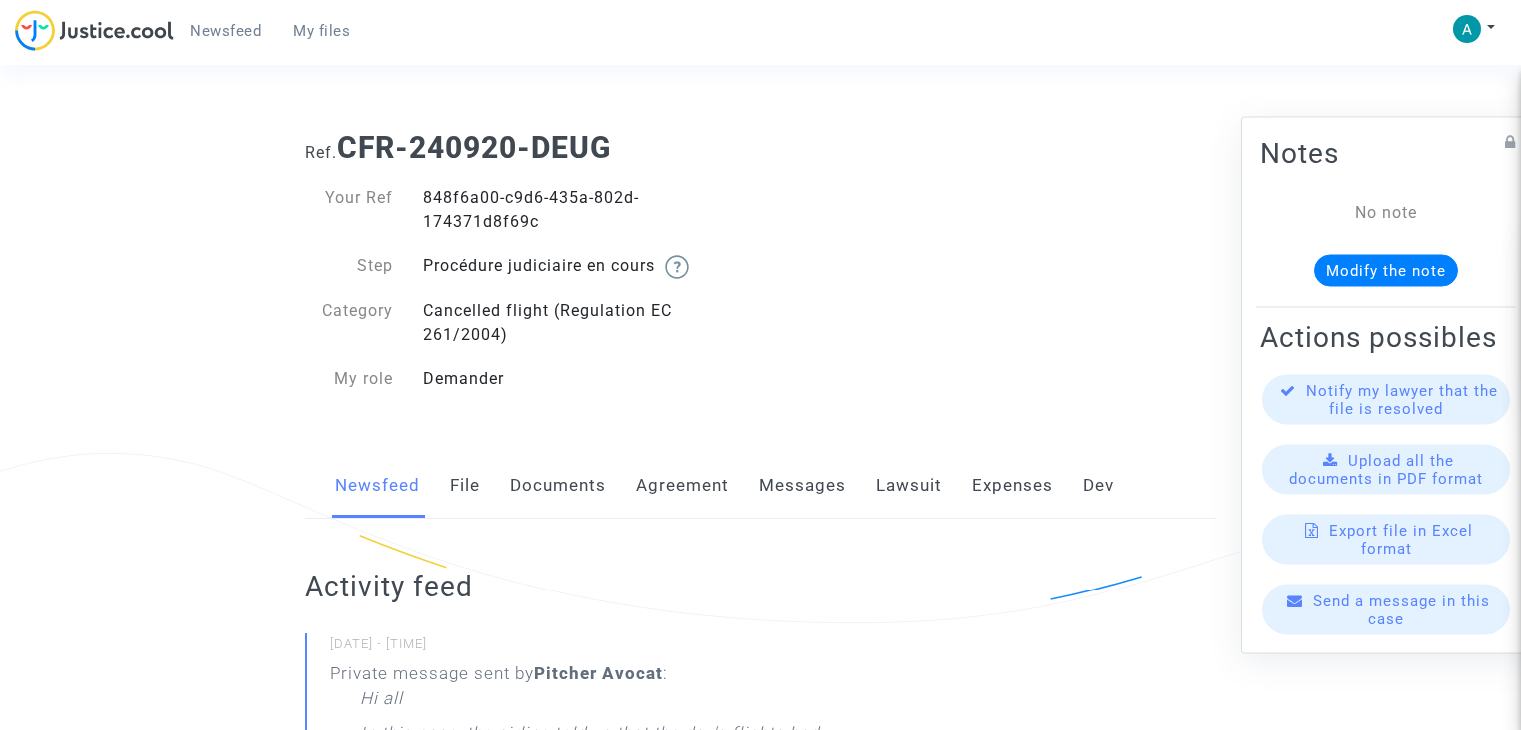 scroll, scrollTop: 0, scrollLeft: 0, axis: both 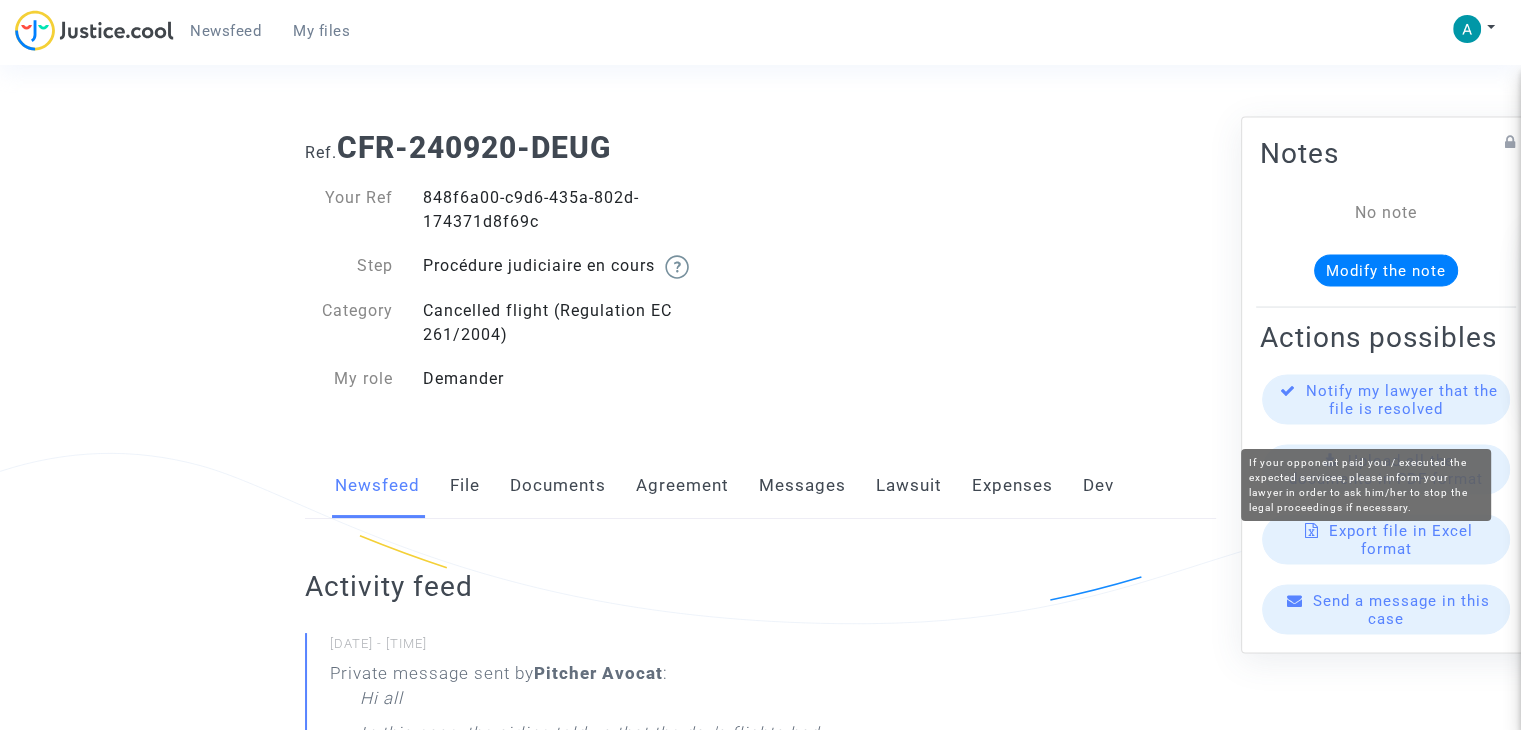 click on "Notify my lawyer that the file is resolved" 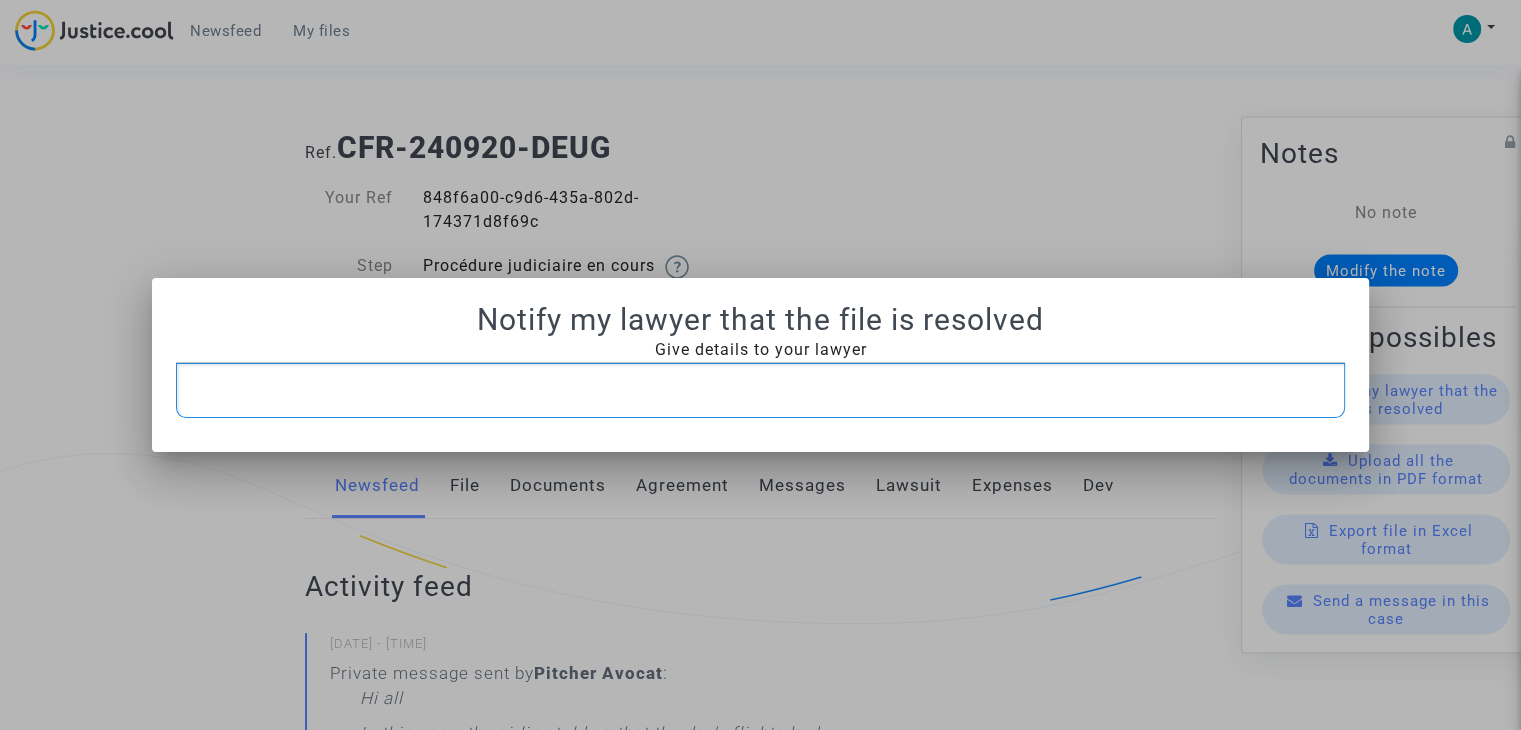 click at bounding box center (761, 390) 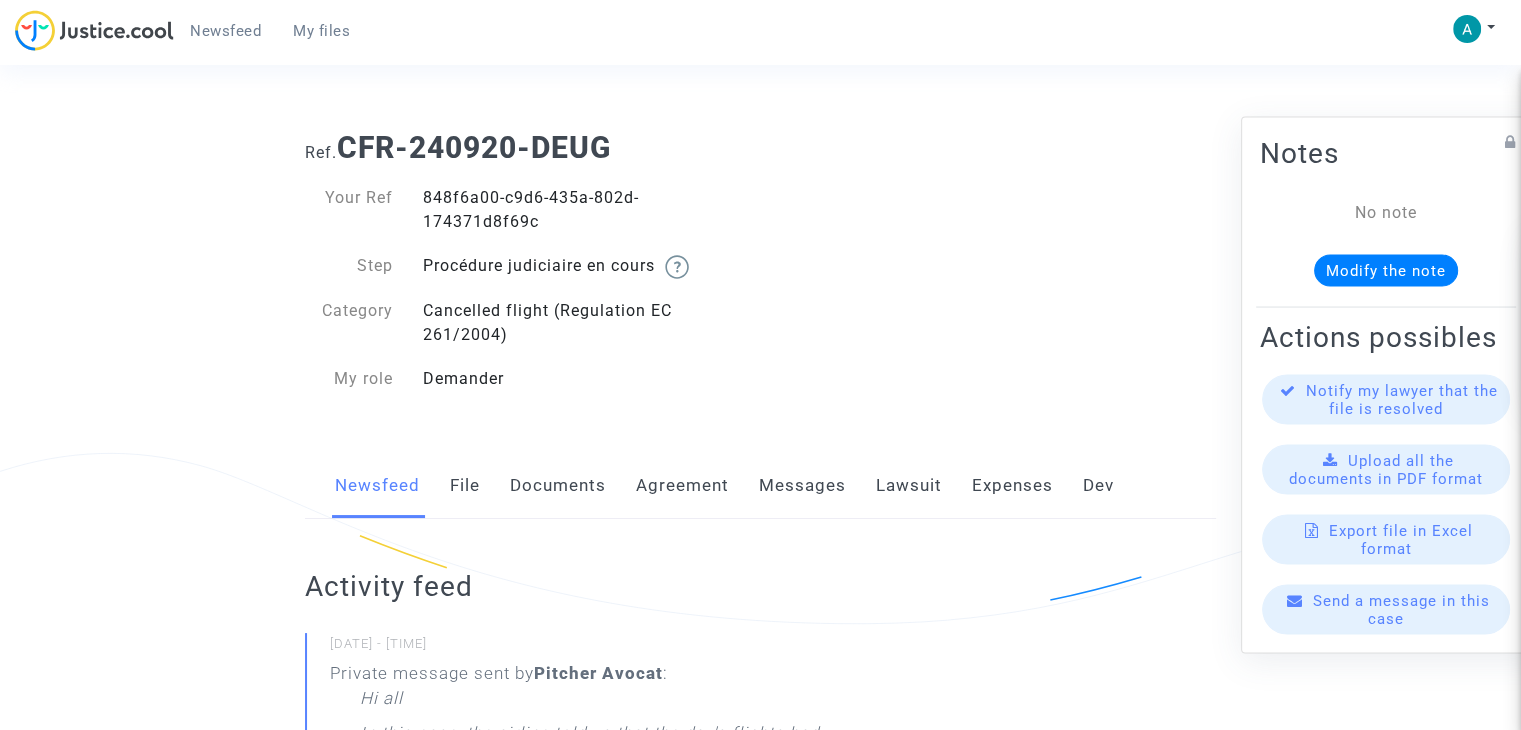 click on "Send a message in this case" 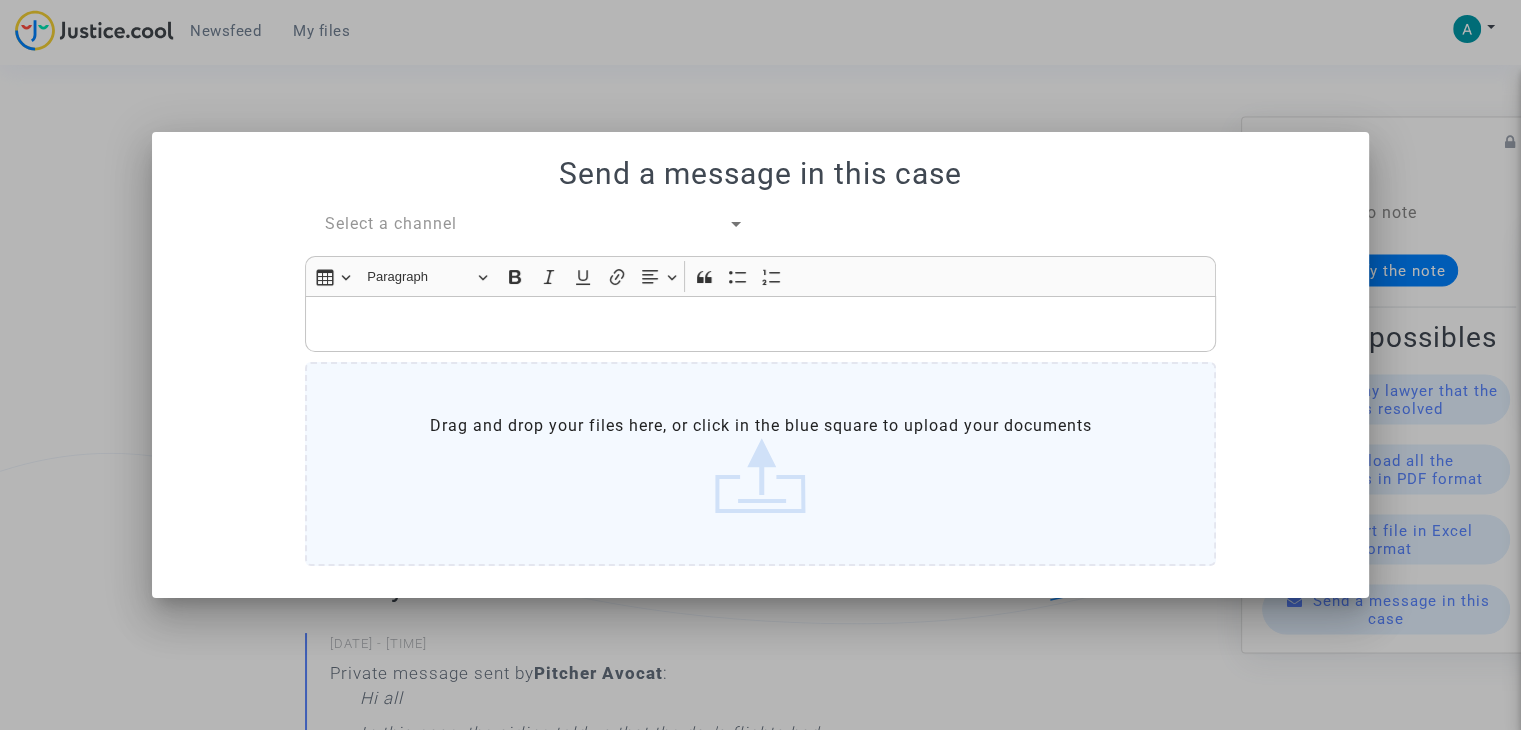 click on "Select a channel" at bounding box center (391, 223) 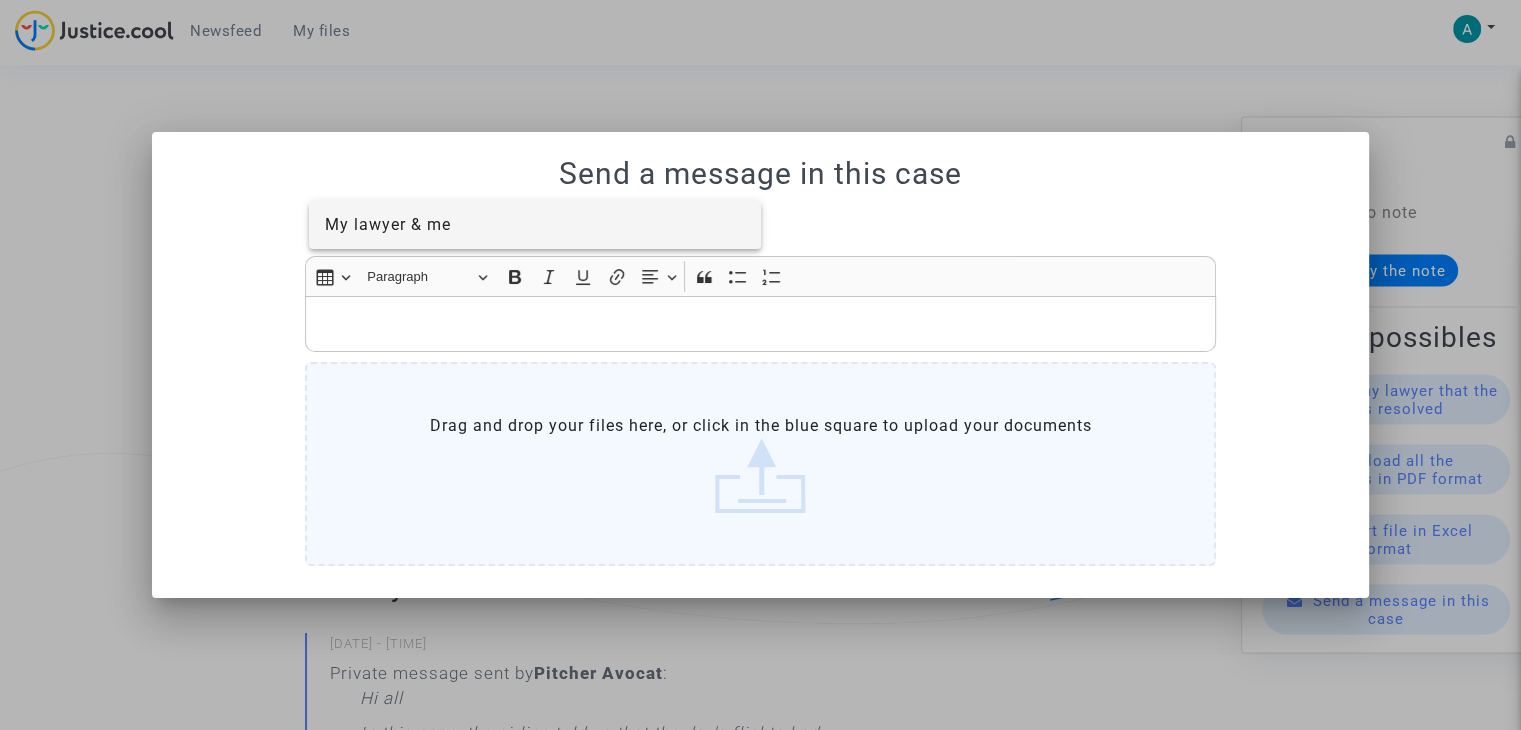 click on "My lawyer & me" at bounding box center (388, 224) 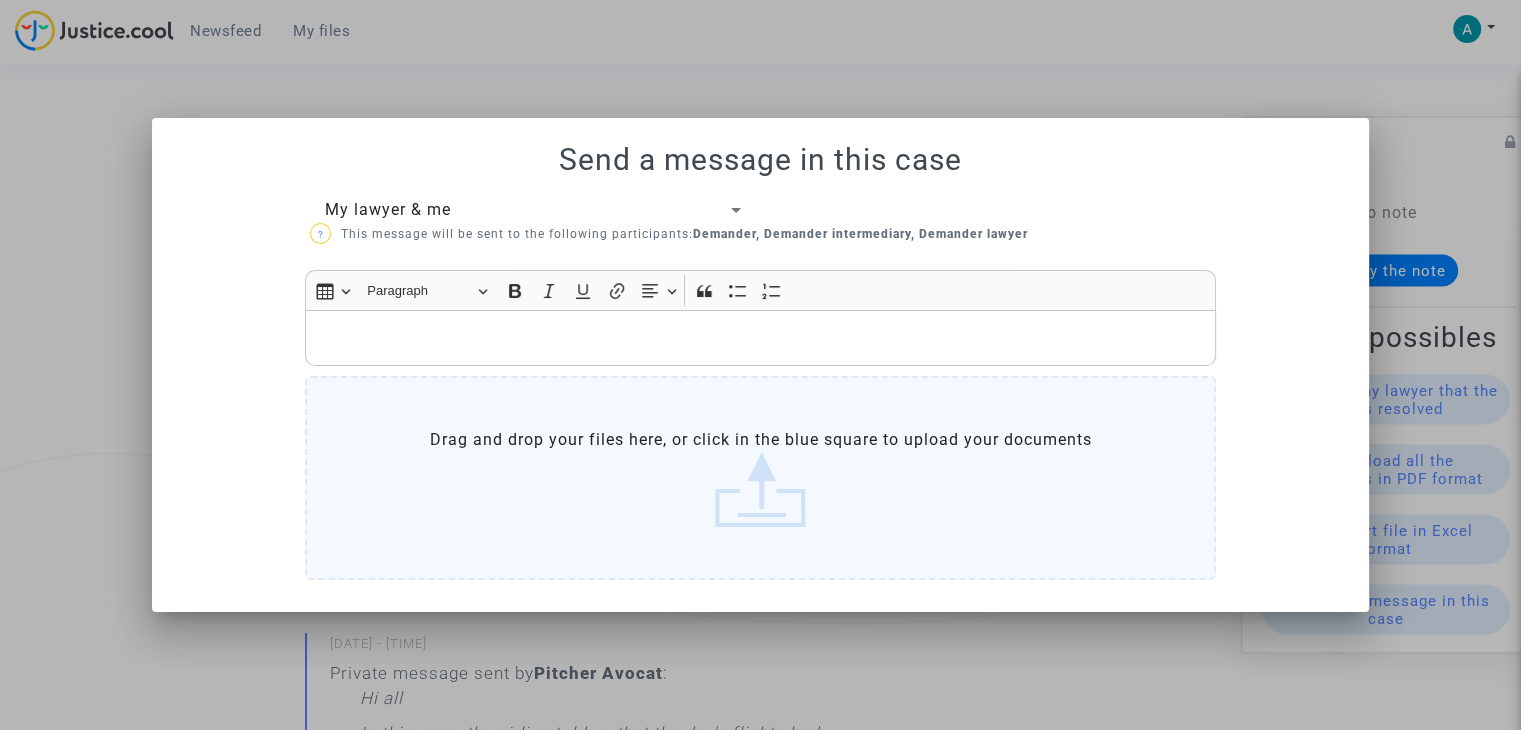click at bounding box center [760, 338] 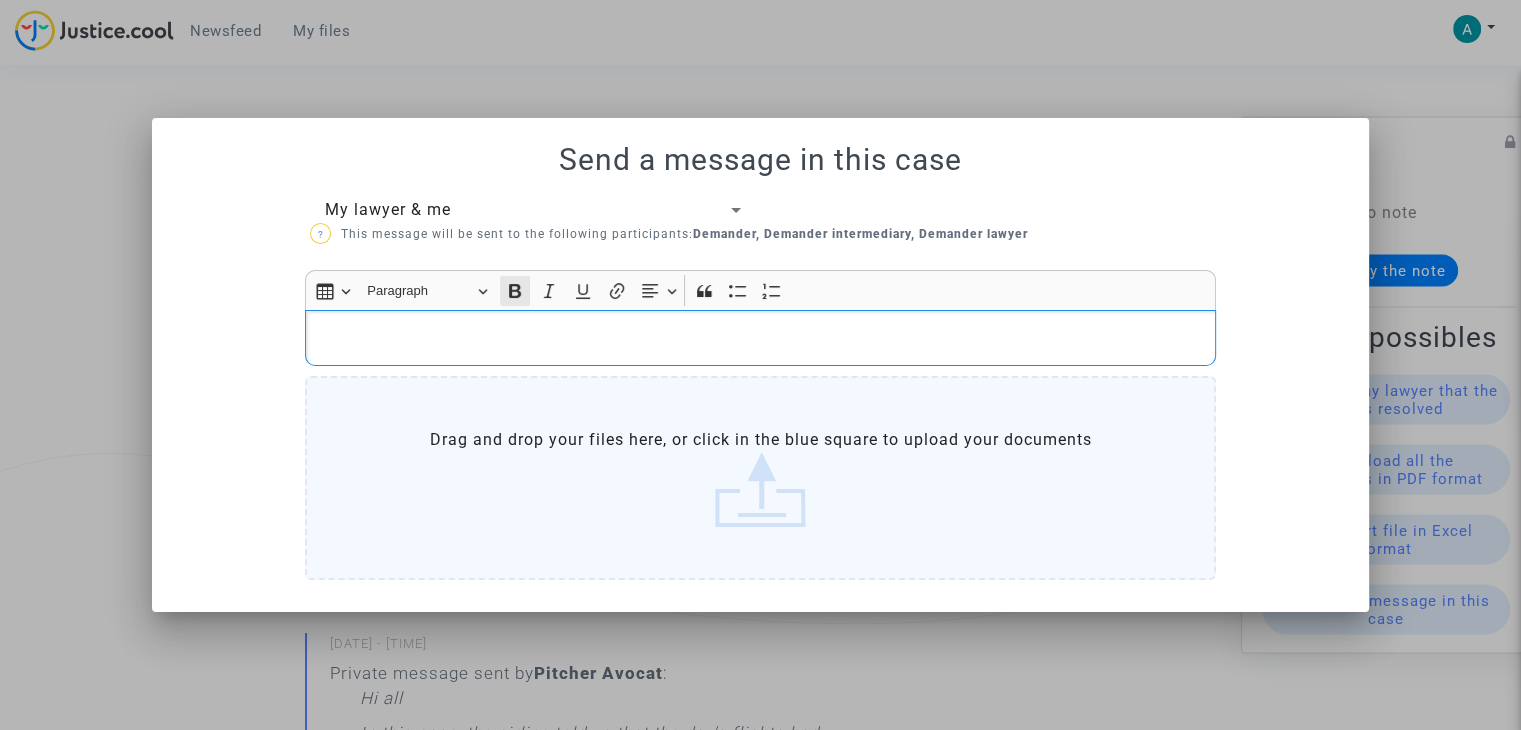 type 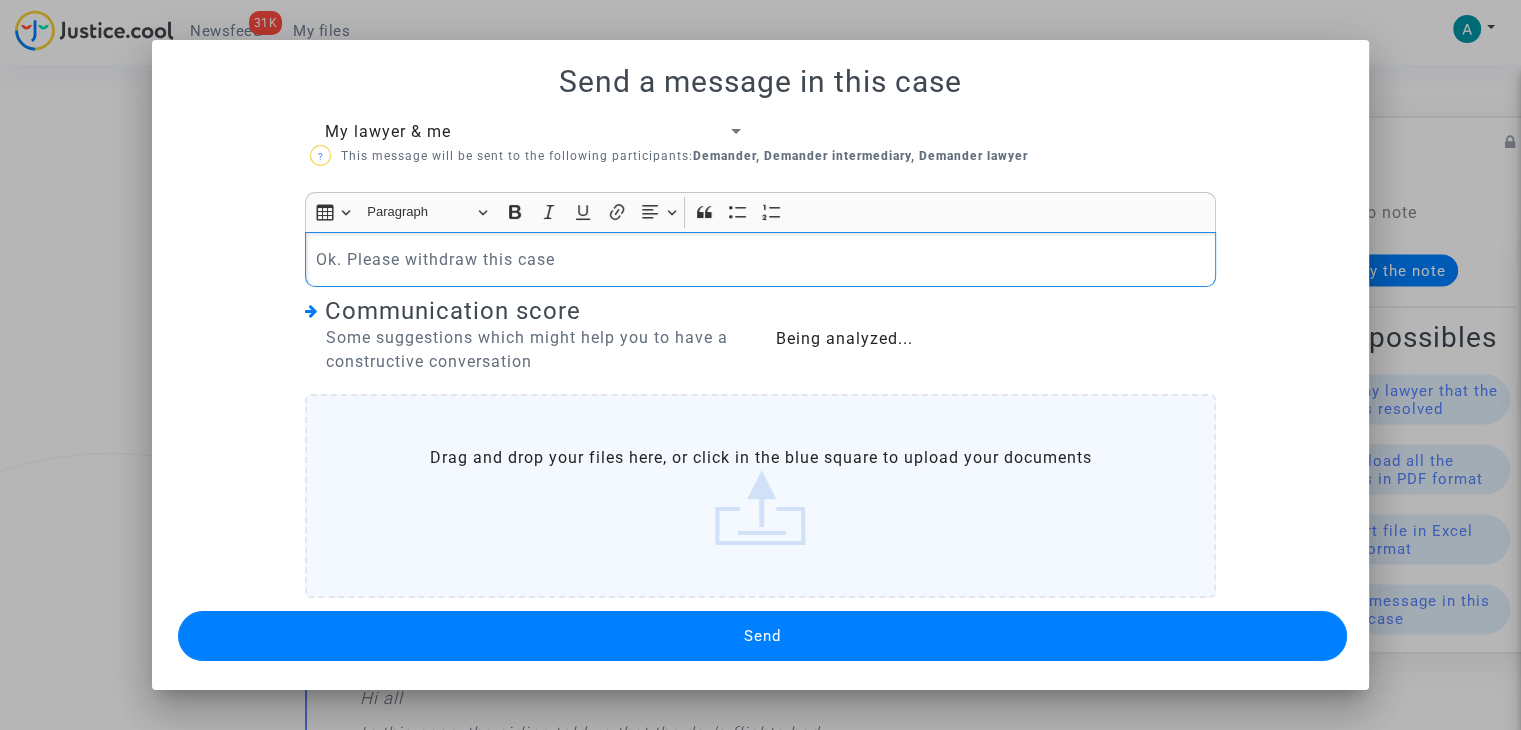 click on "Send" at bounding box center (762, 636) 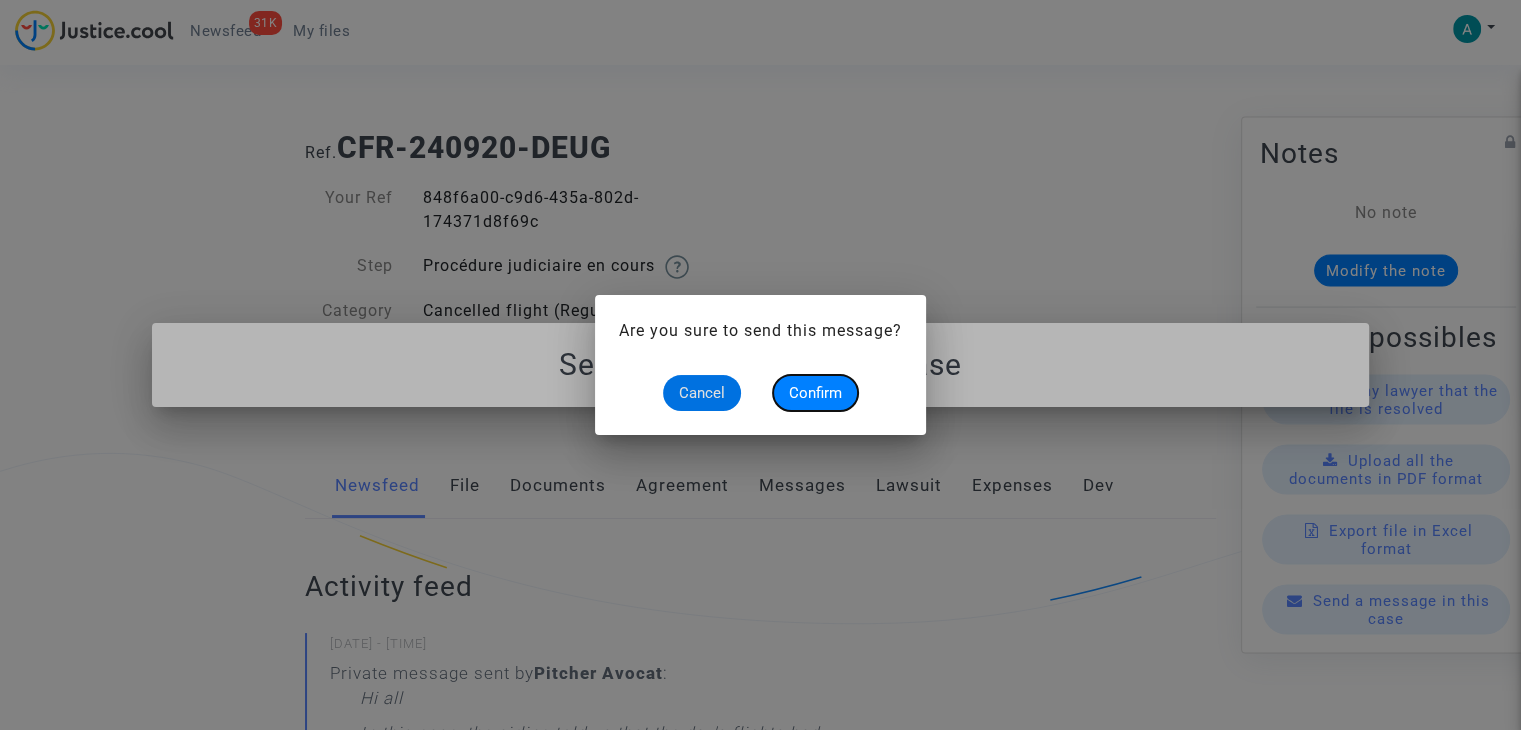 click on "Confirm" at bounding box center (815, 393) 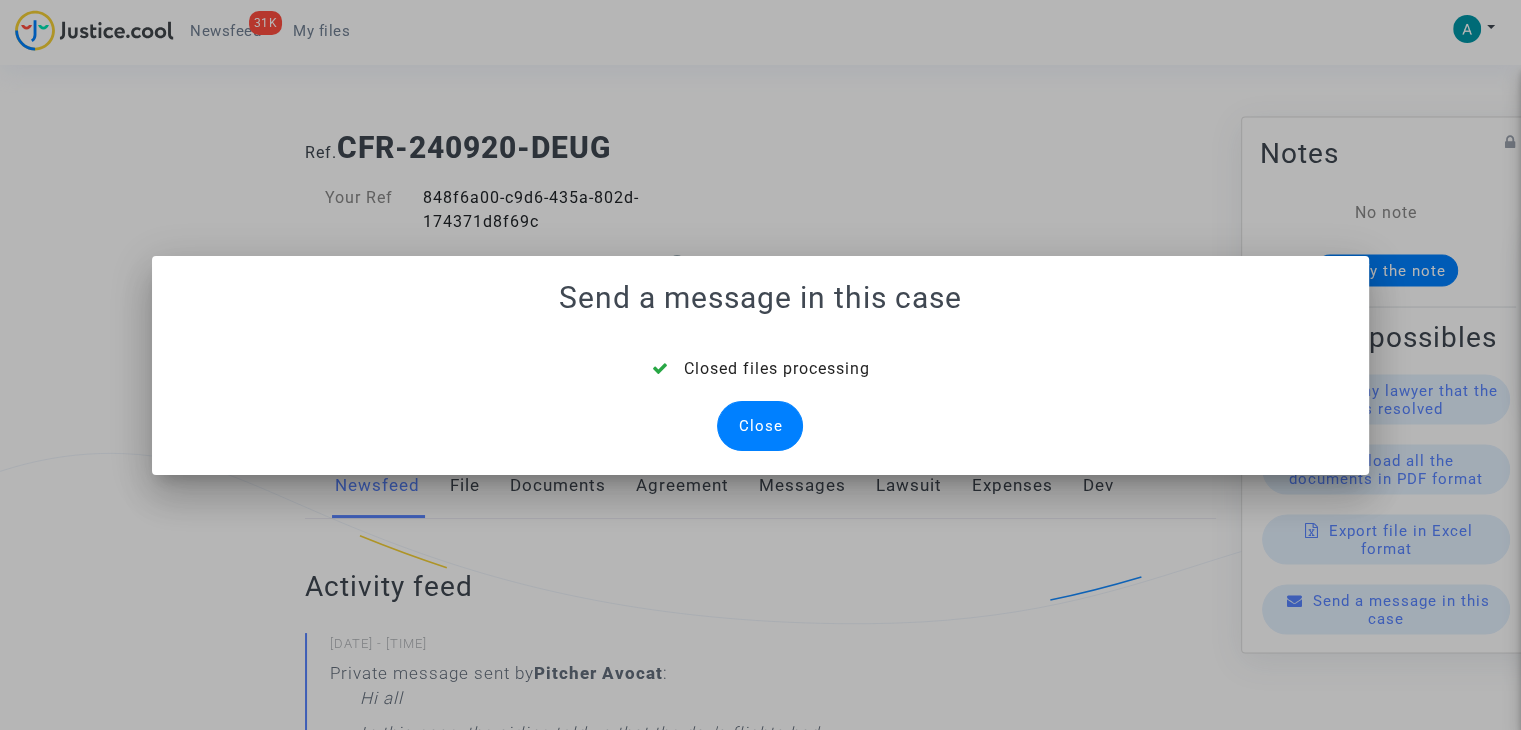 click on "Close" at bounding box center [760, 426] 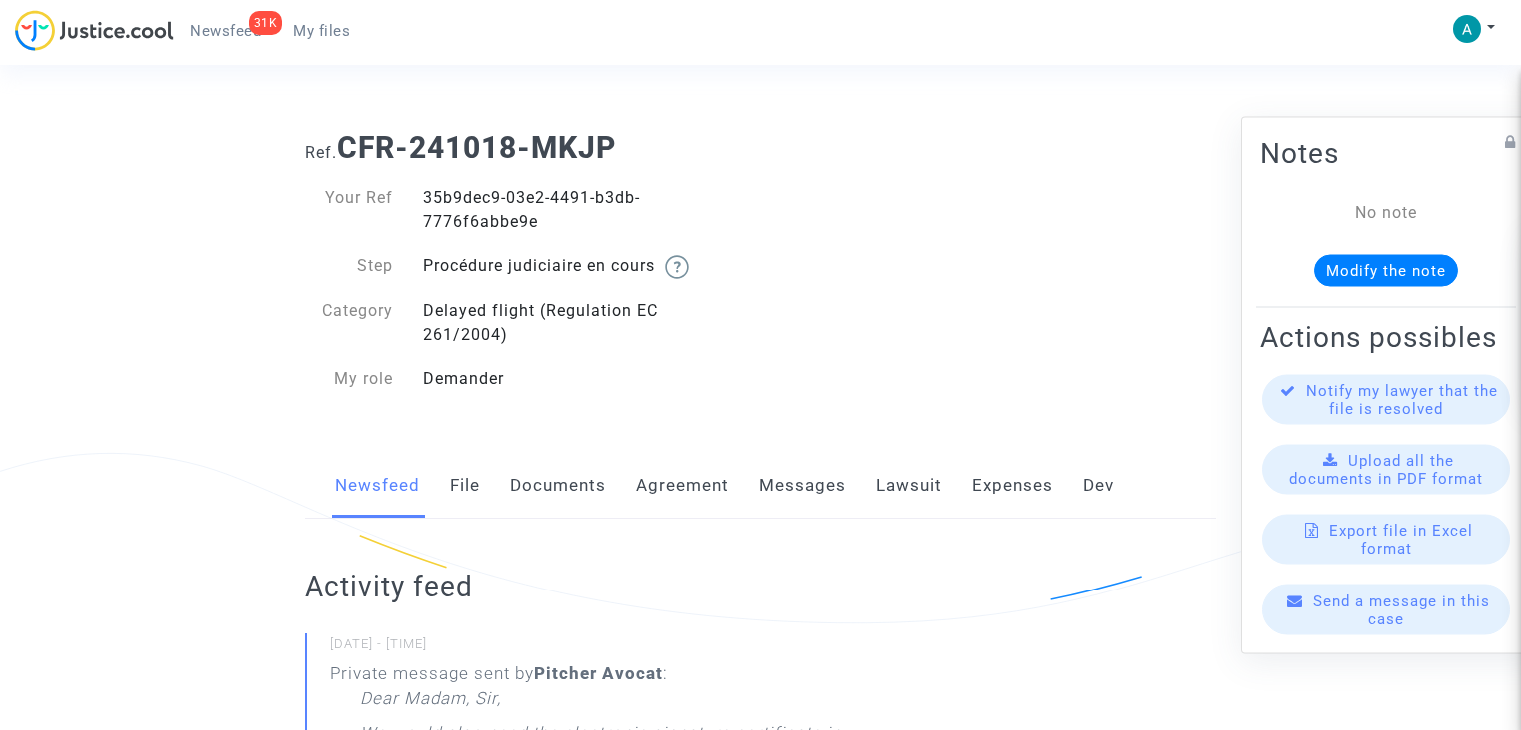 scroll, scrollTop: 0, scrollLeft: 0, axis: both 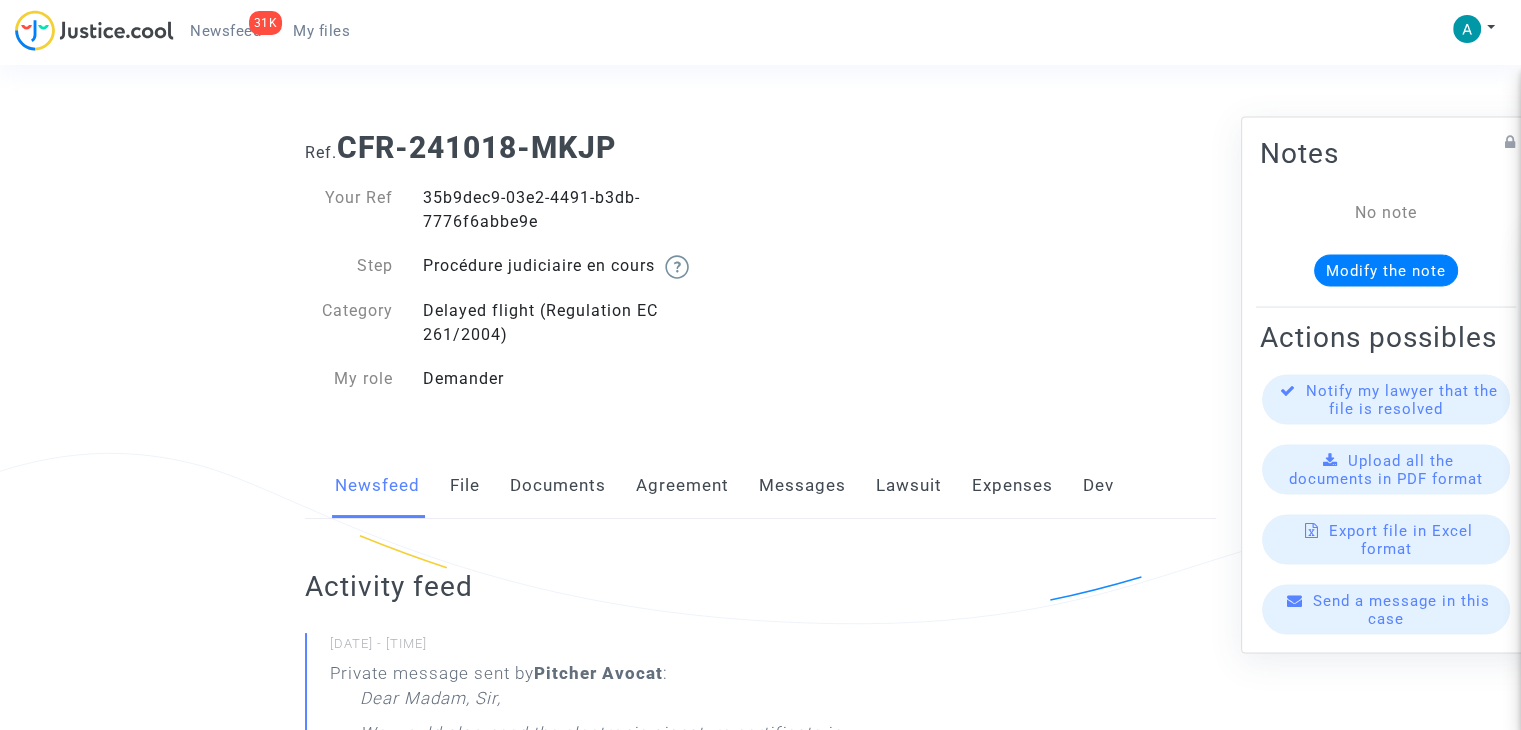 click on "Send a message in this case" 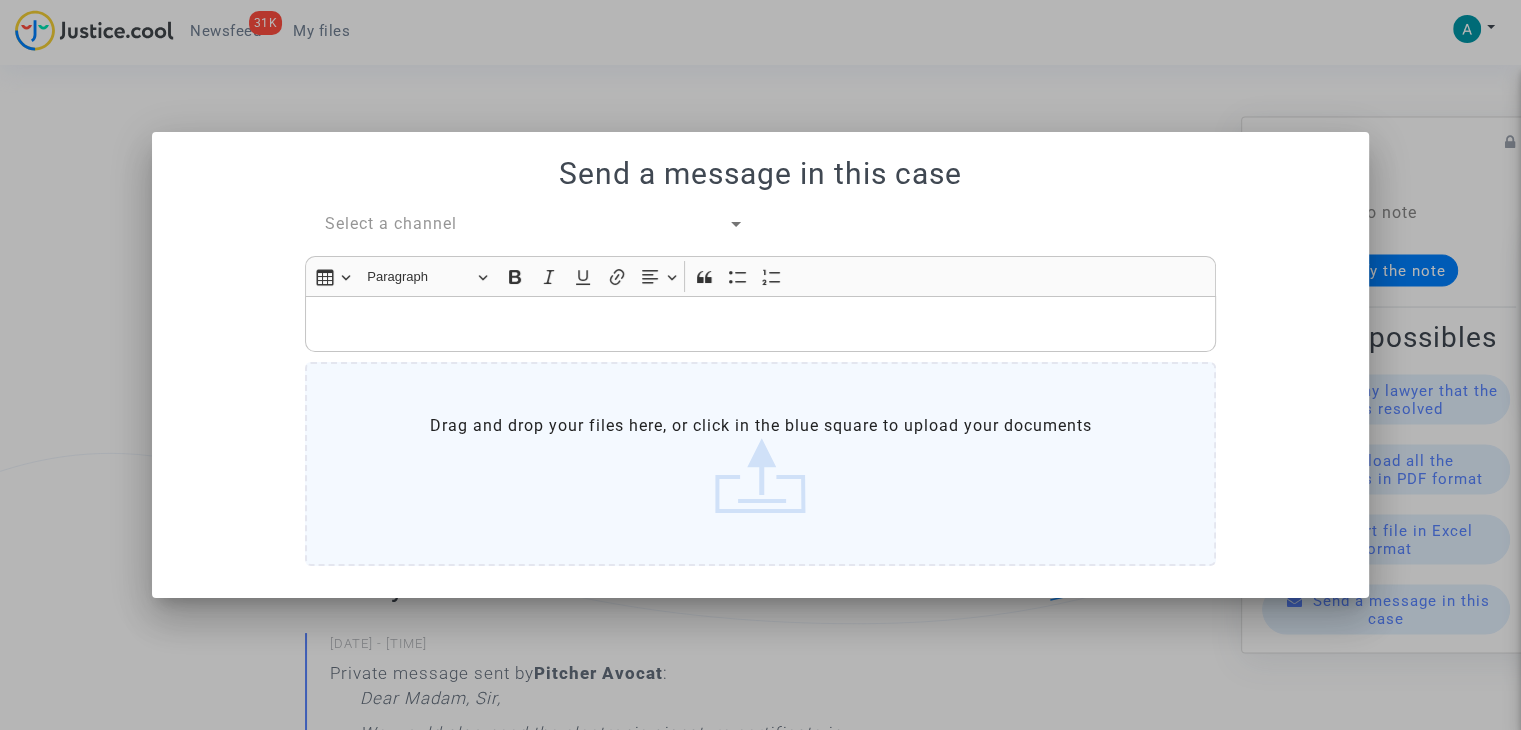 click on "Select a channel" at bounding box center [391, 223] 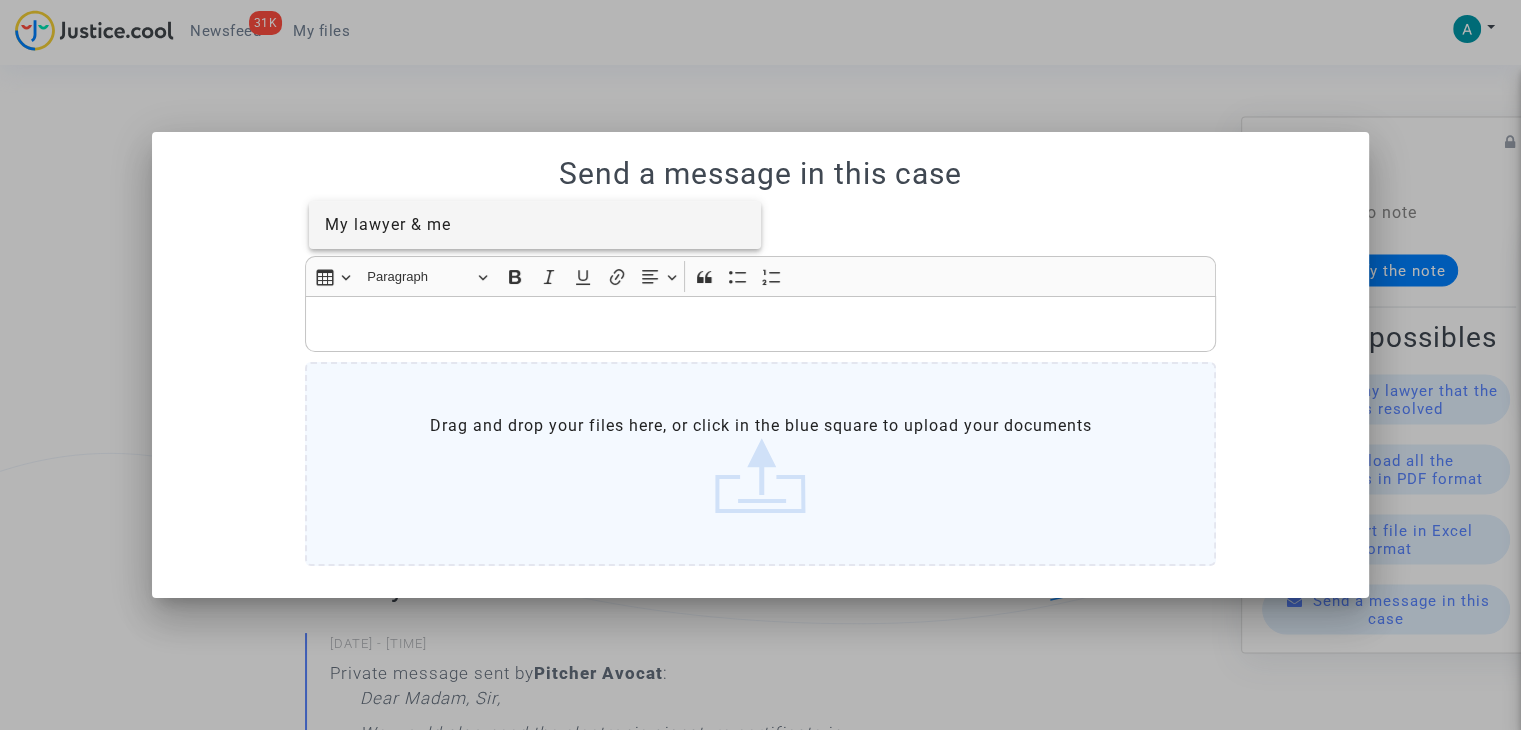 click on "My lawyer & me" at bounding box center (535, 225) 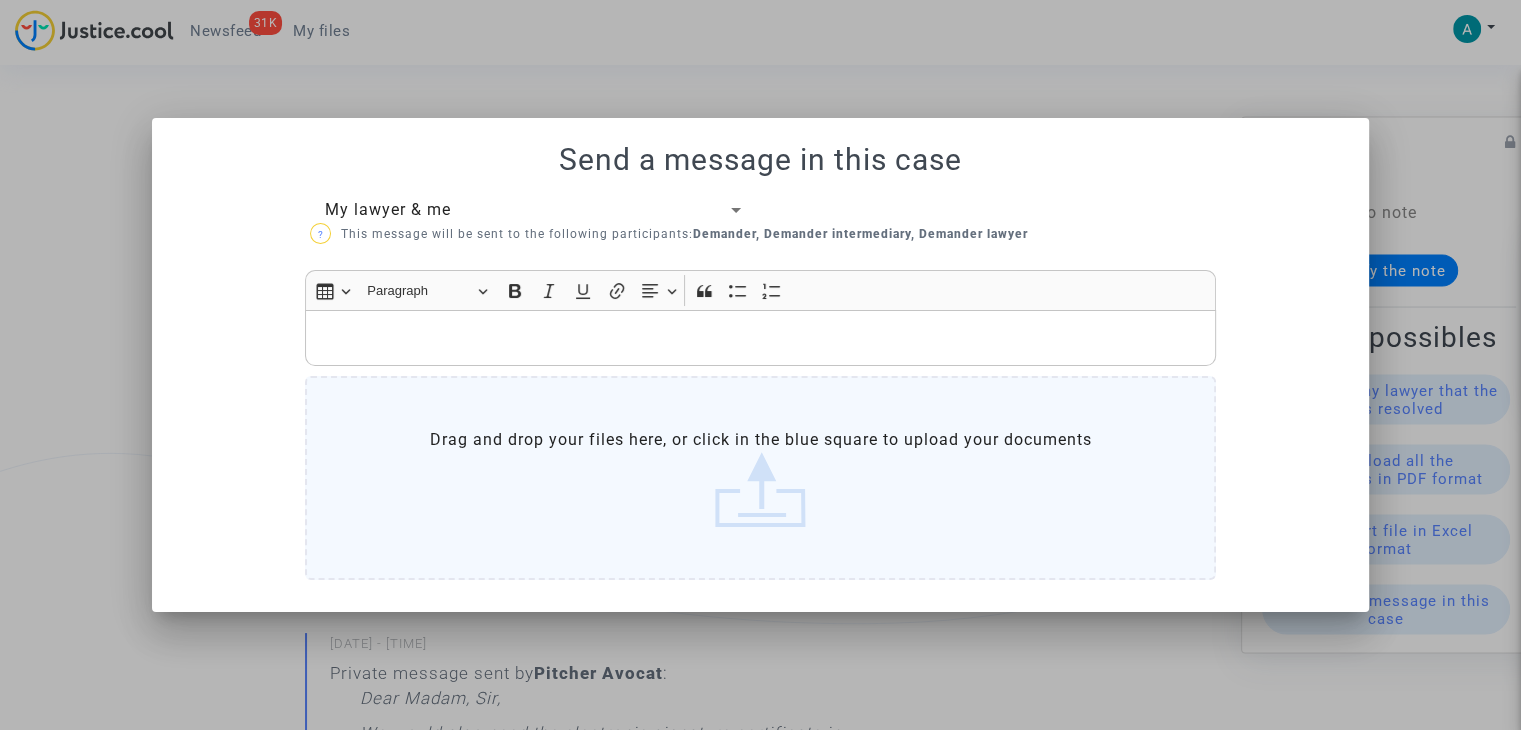 click on "Drag and drop your files here, or click in the blue square to upload your documents" 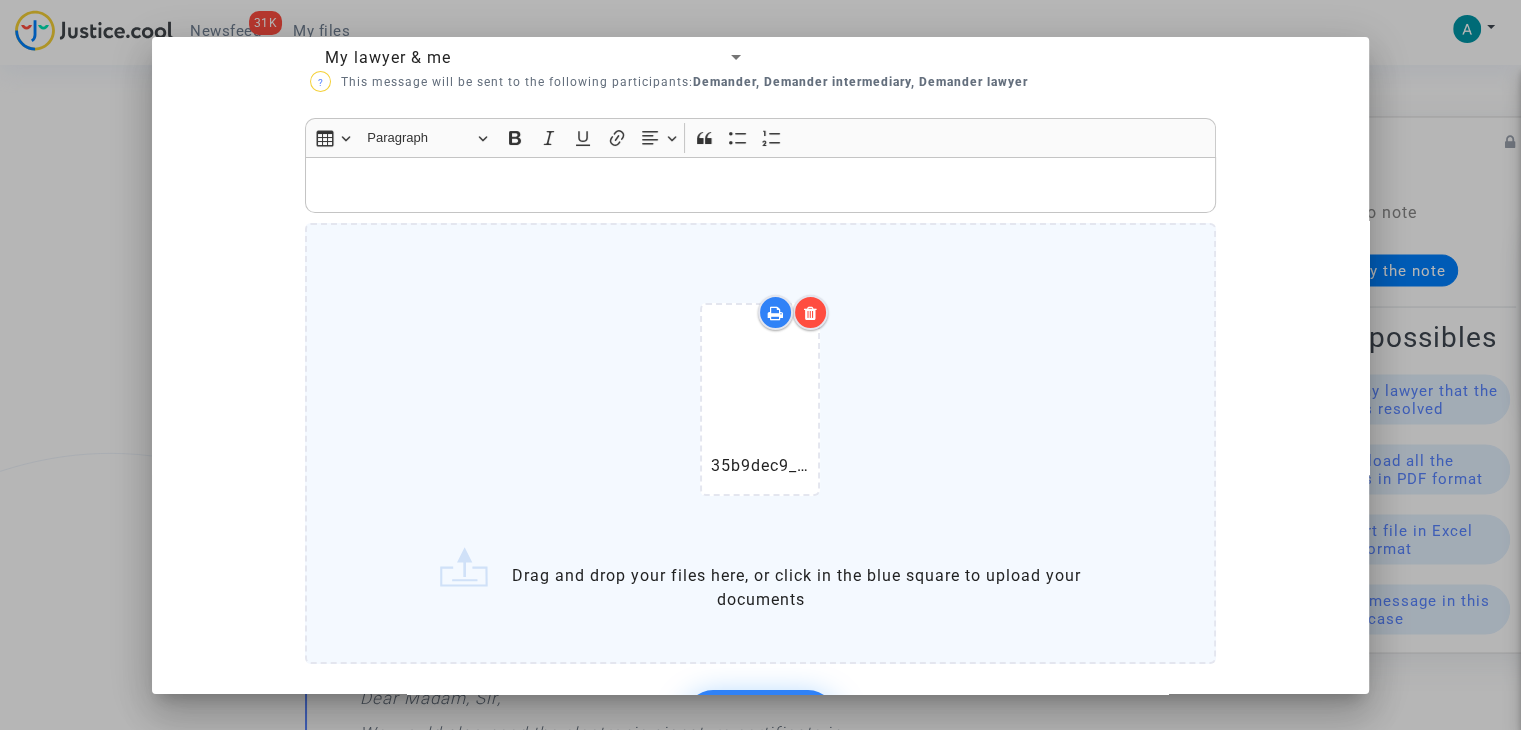 scroll, scrollTop: 177, scrollLeft: 0, axis: vertical 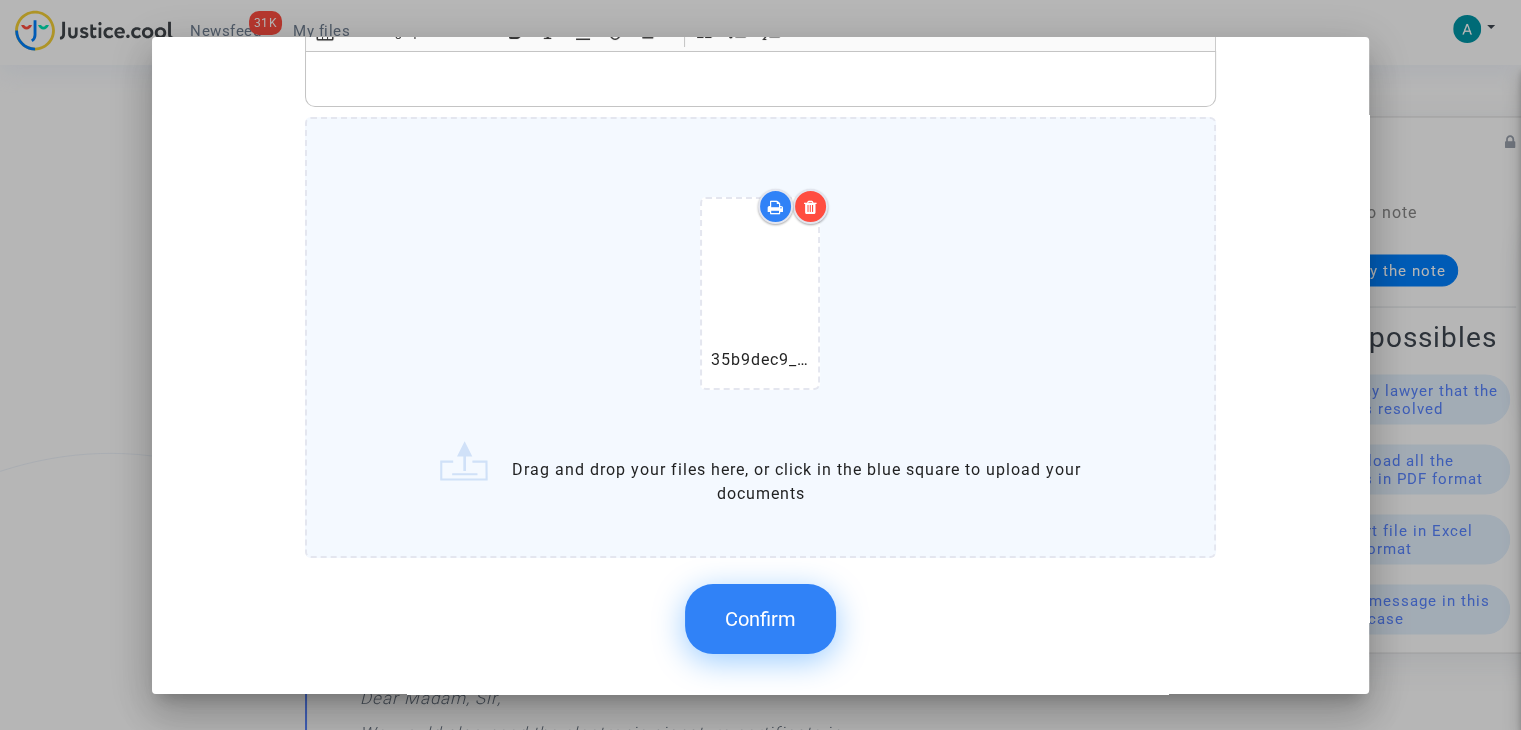 click on "Confirm" 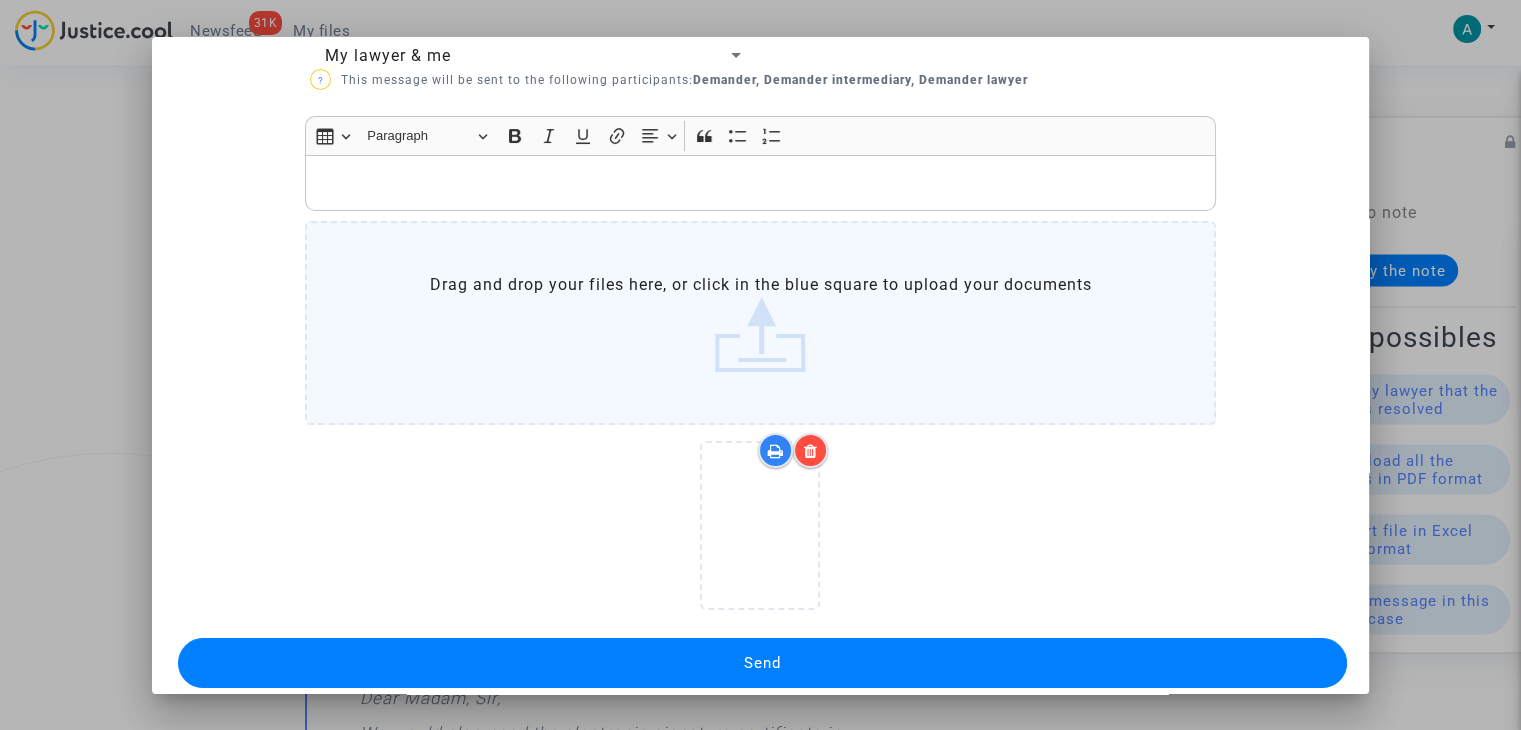 scroll, scrollTop: 93, scrollLeft: 0, axis: vertical 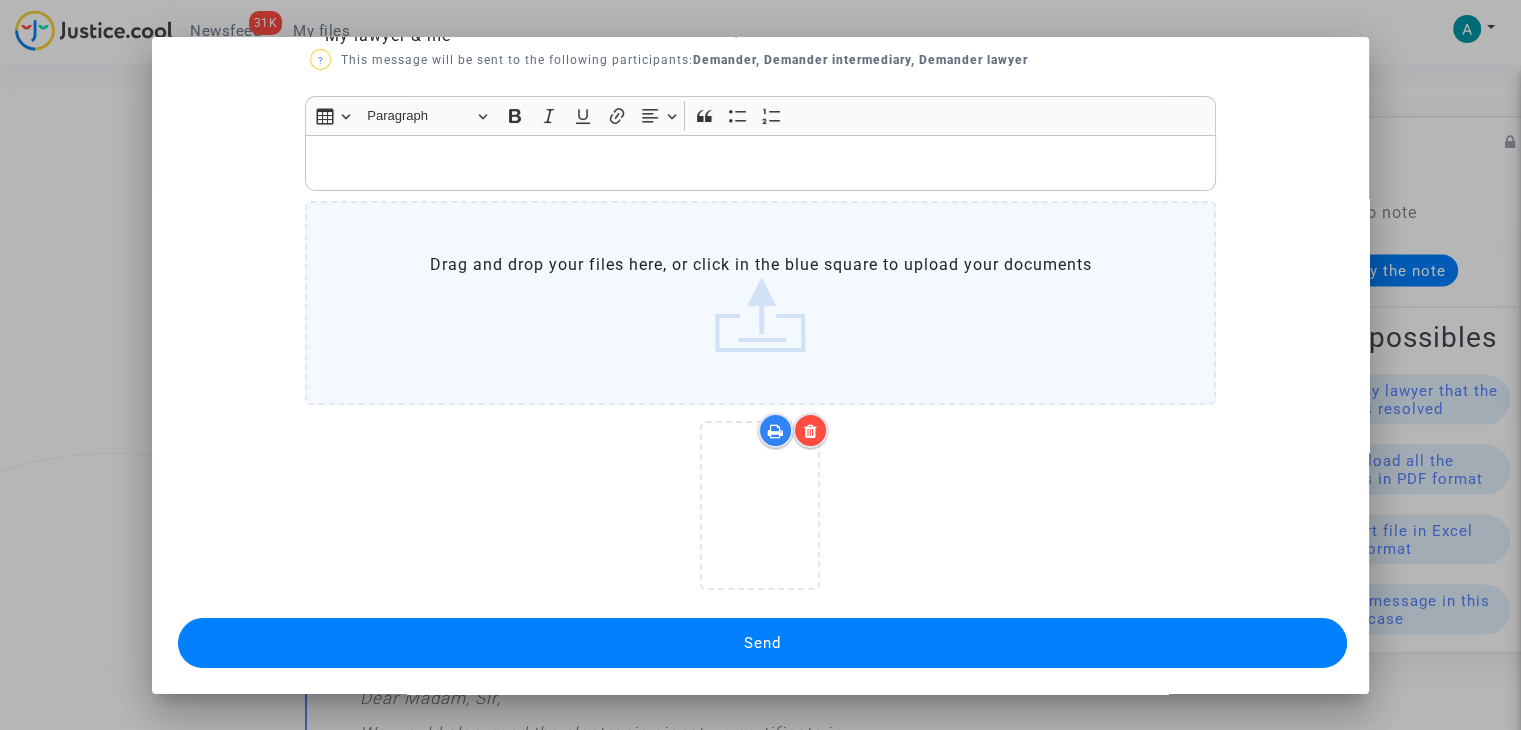 click on "Send" at bounding box center [762, 643] 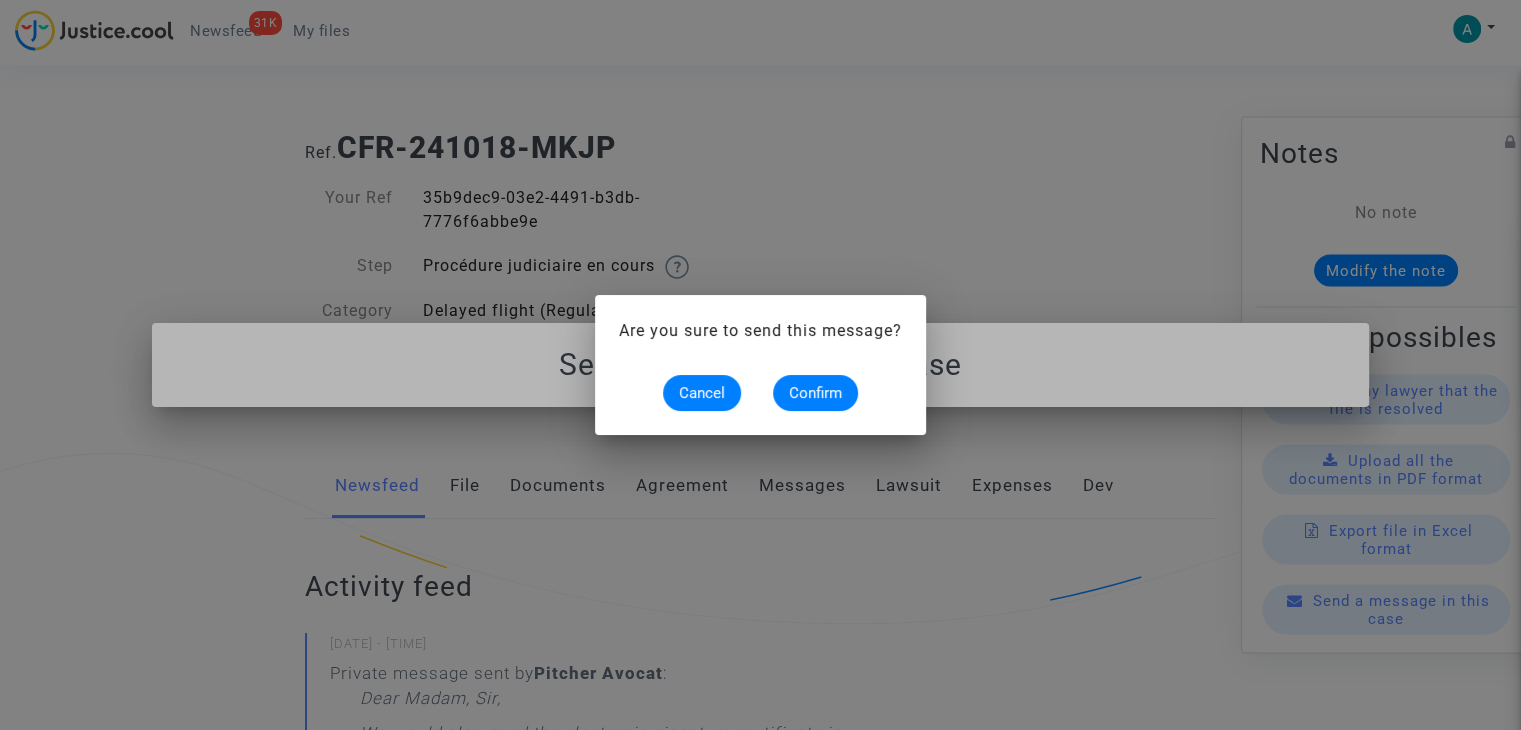 scroll, scrollTop: 0, scrollLeft: 0, axis: both 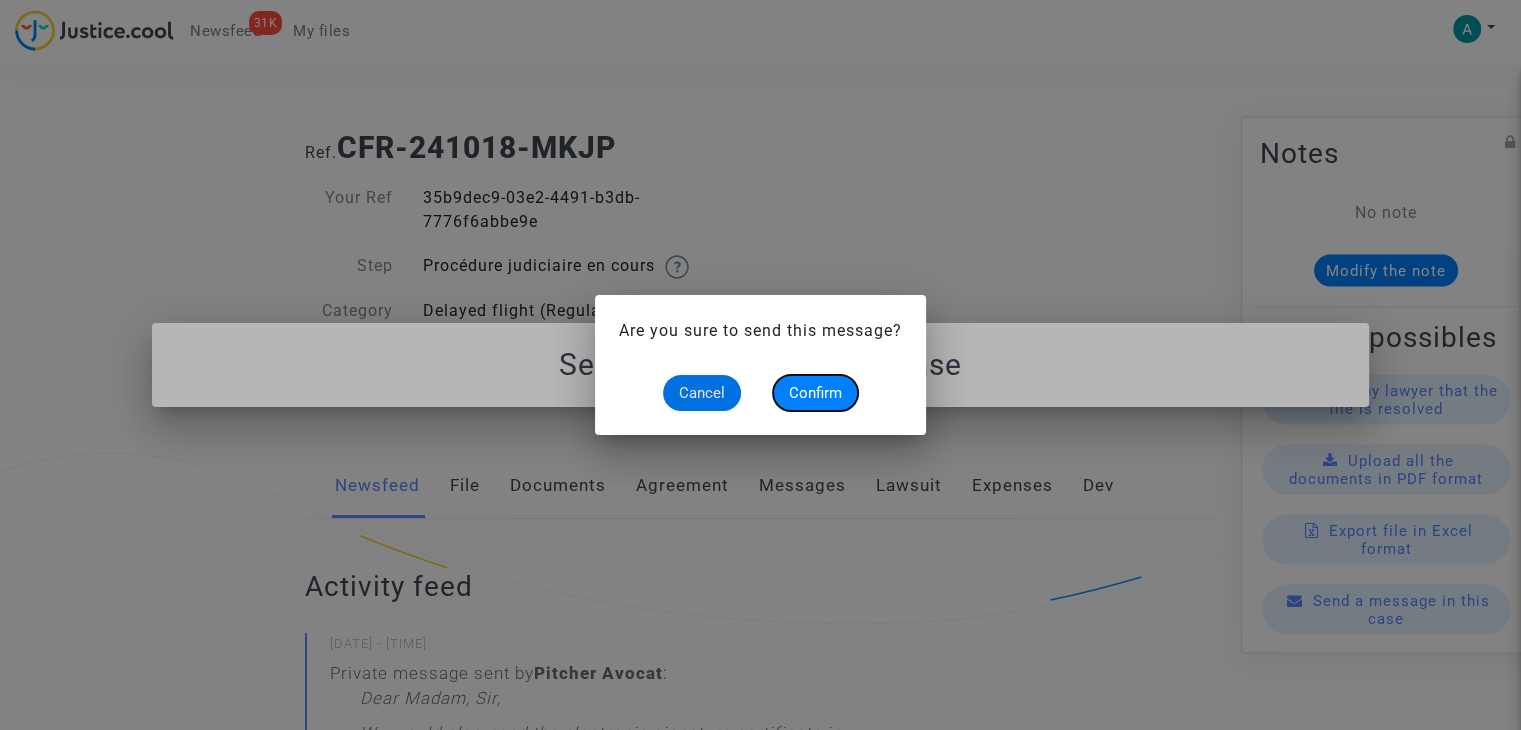 click on "Confirm" at bounding box center (815, 393) 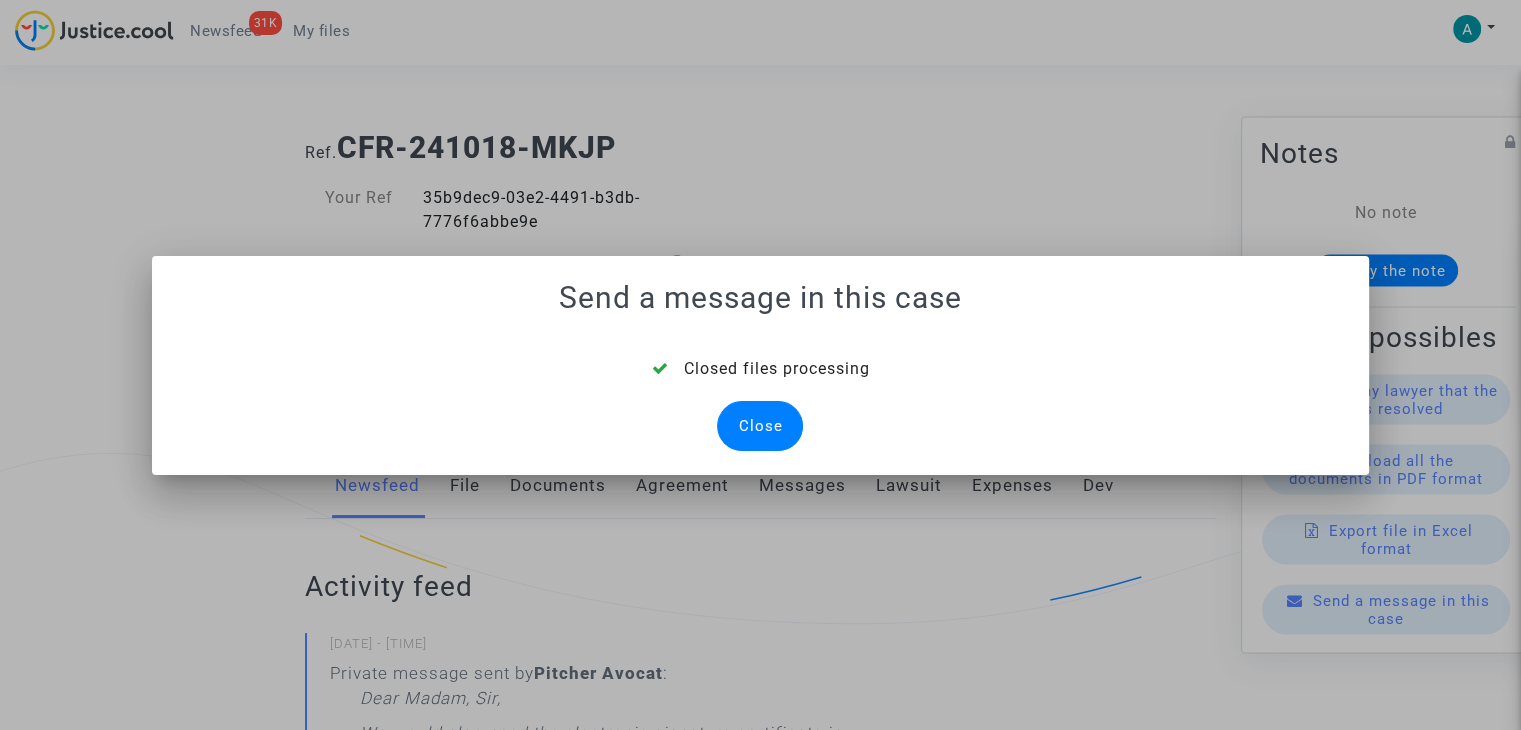 click on "Close" at bounding box center (760, 426) 